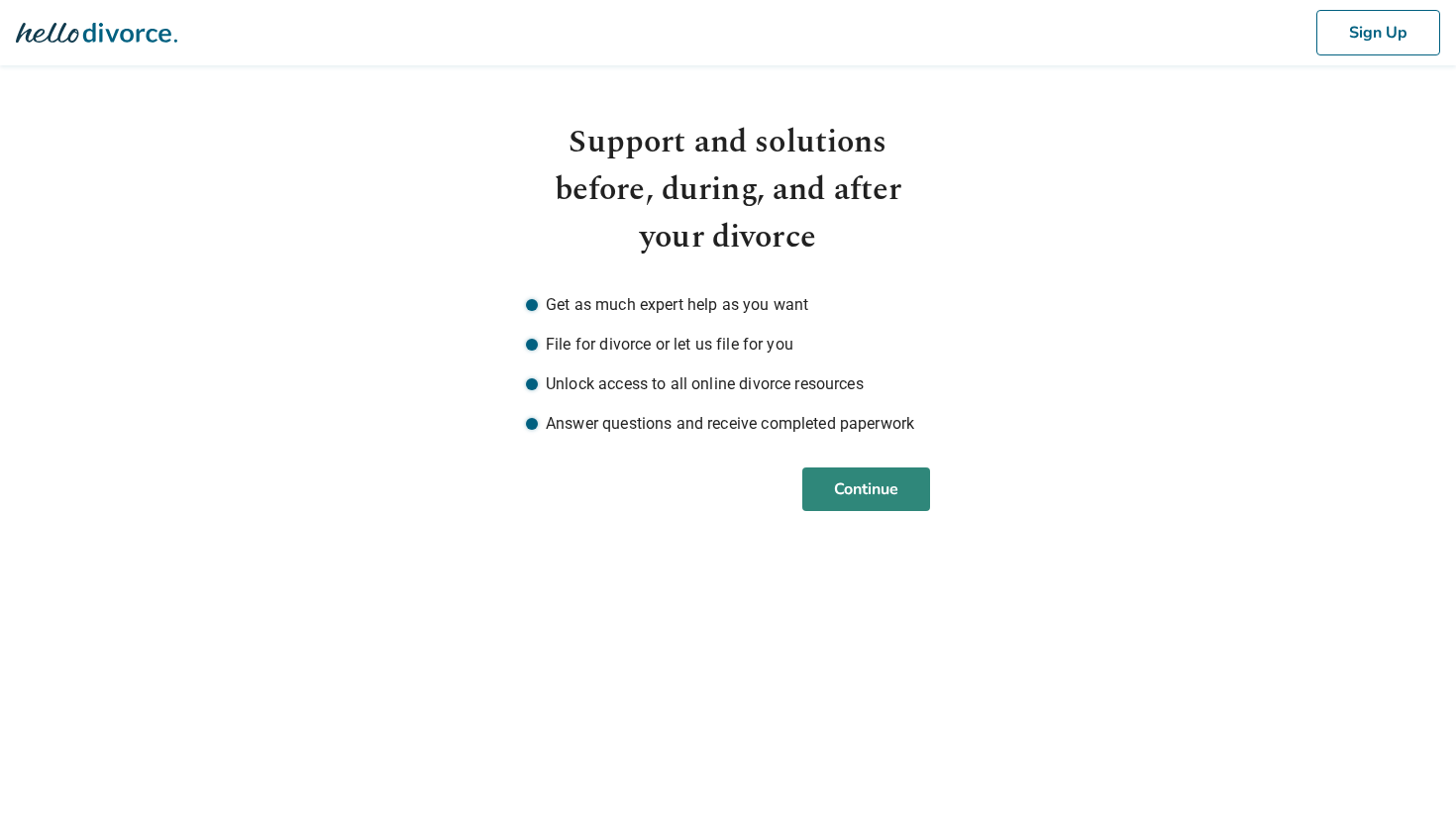 scroll, scrollTop: 0, scrollLeft: 0, axis: both 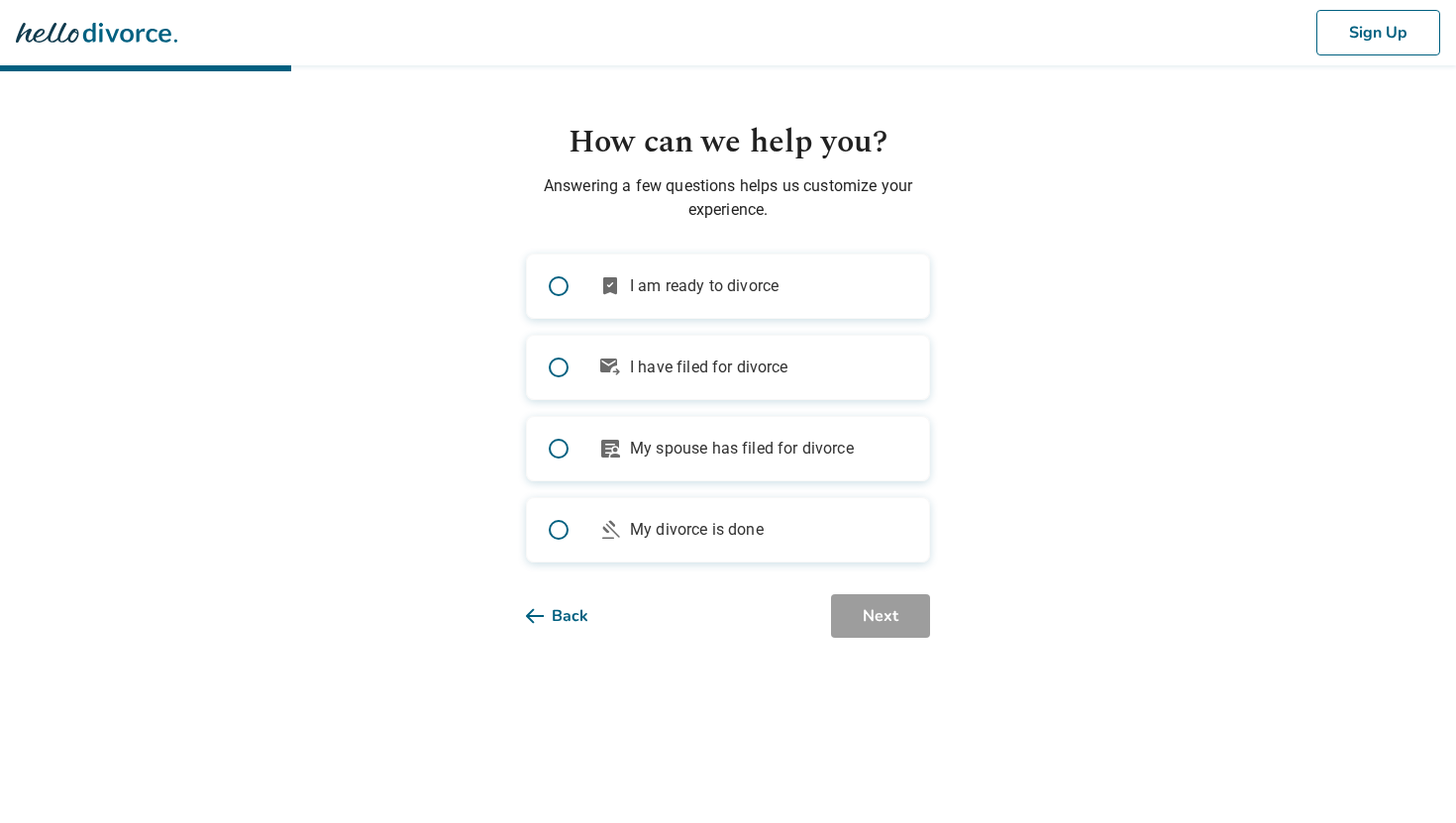 click on "gavel My divorce is done" at bounding box center [728, 530] 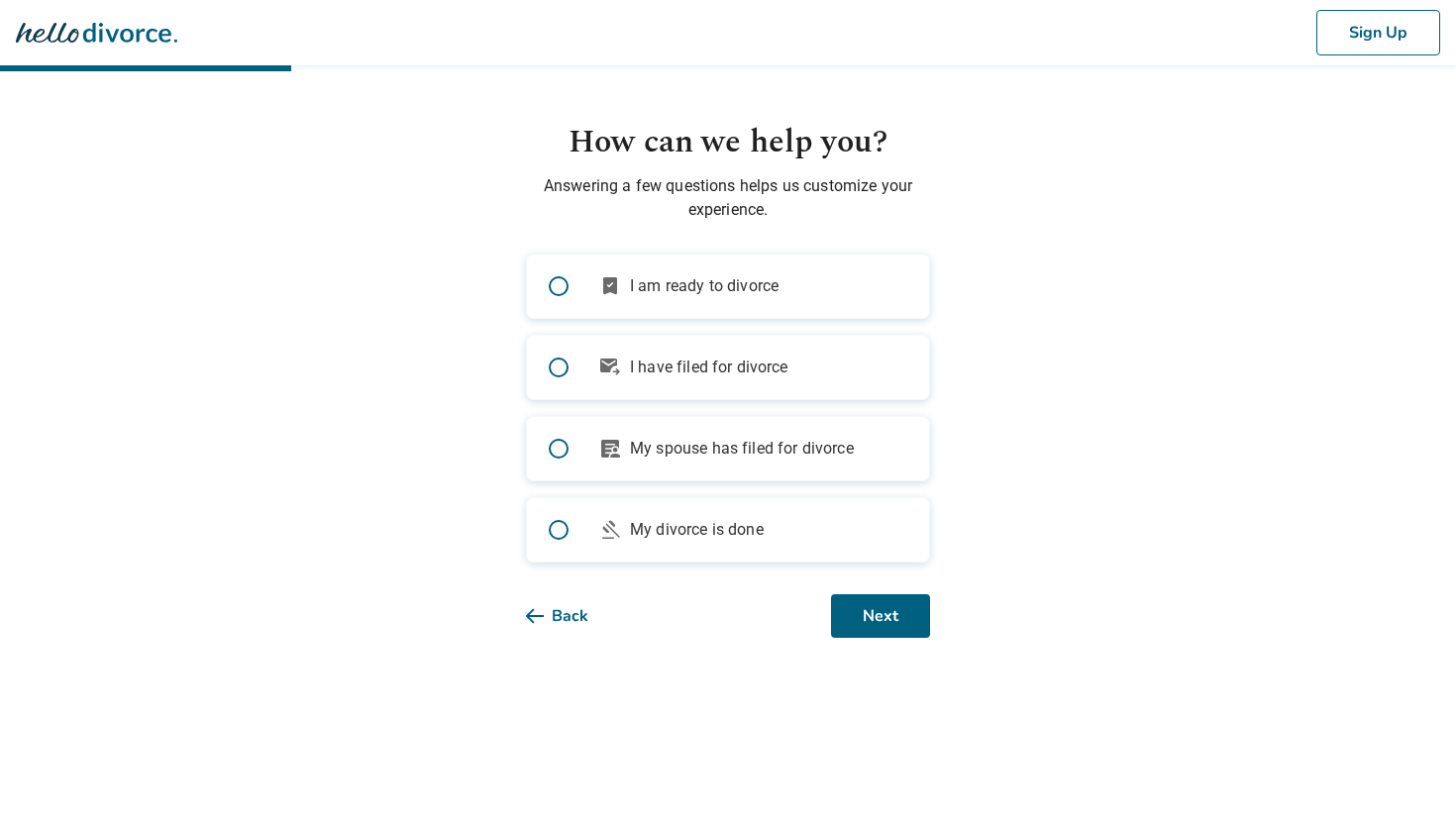click on "My spouse has filed for divorce" at bounding box center (742, 449) 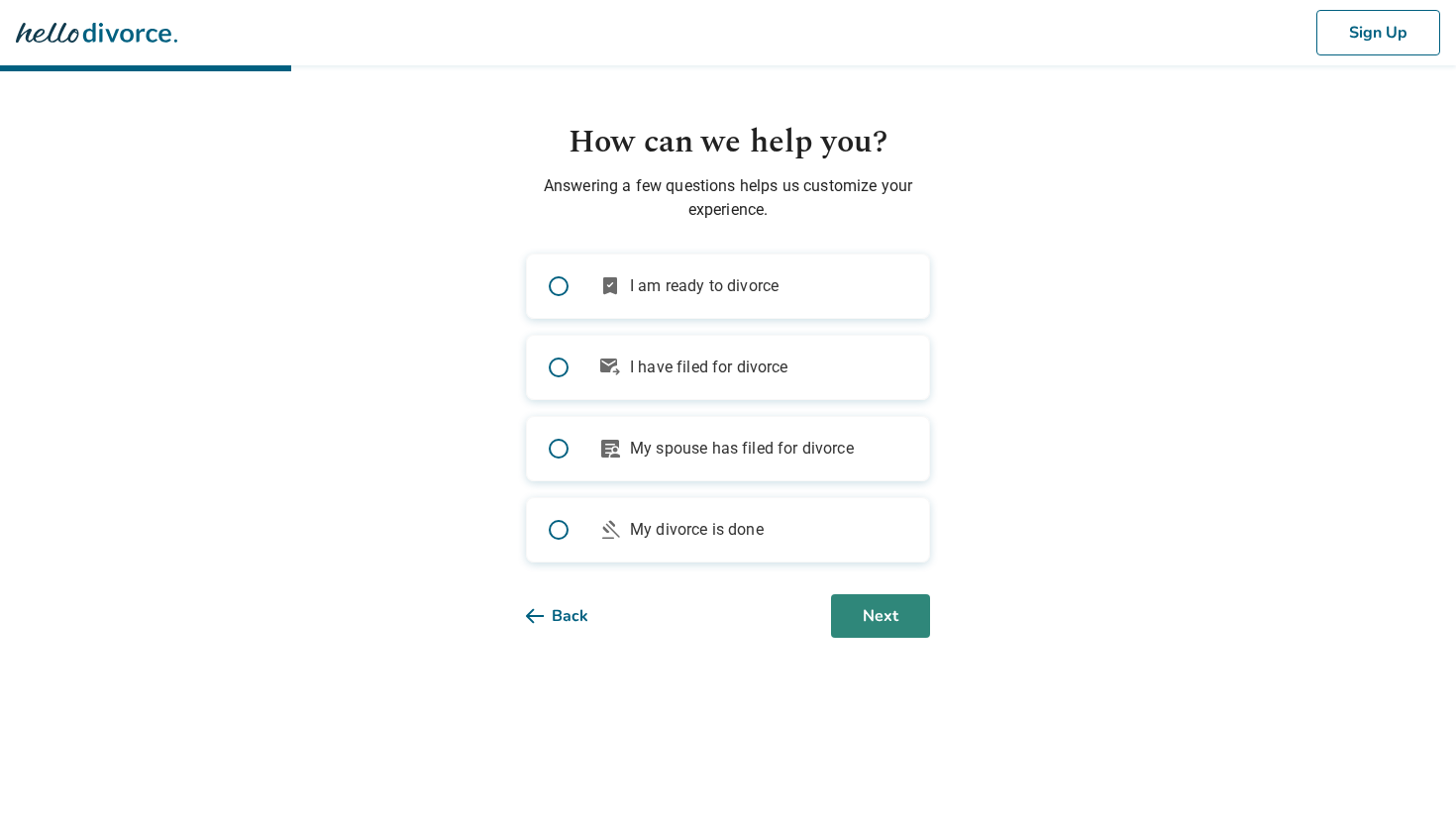 click on "Next" at bounding box center [881, 616] 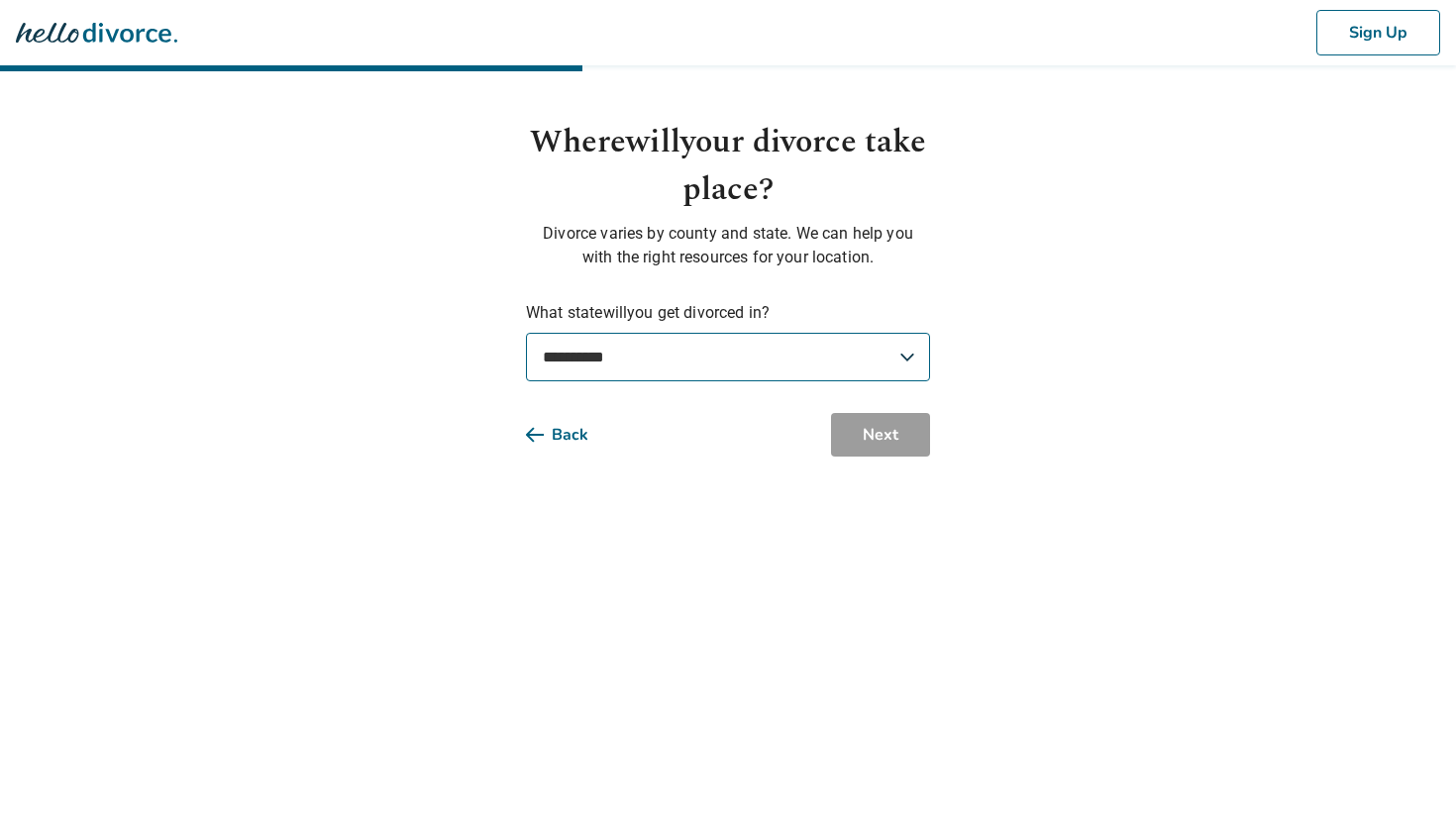 click on "**********" at bounding box center [728, 357] 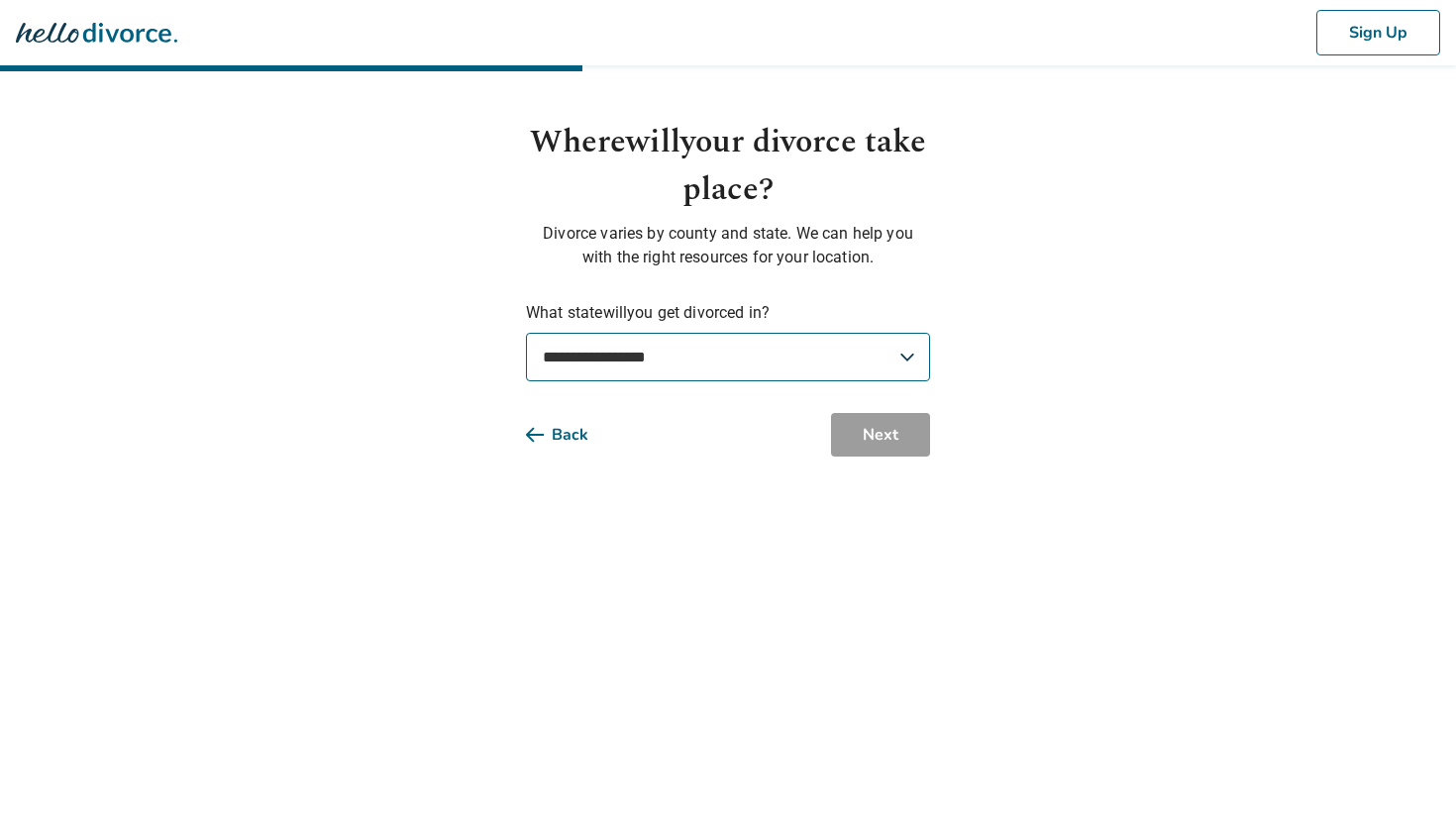 select on "**" 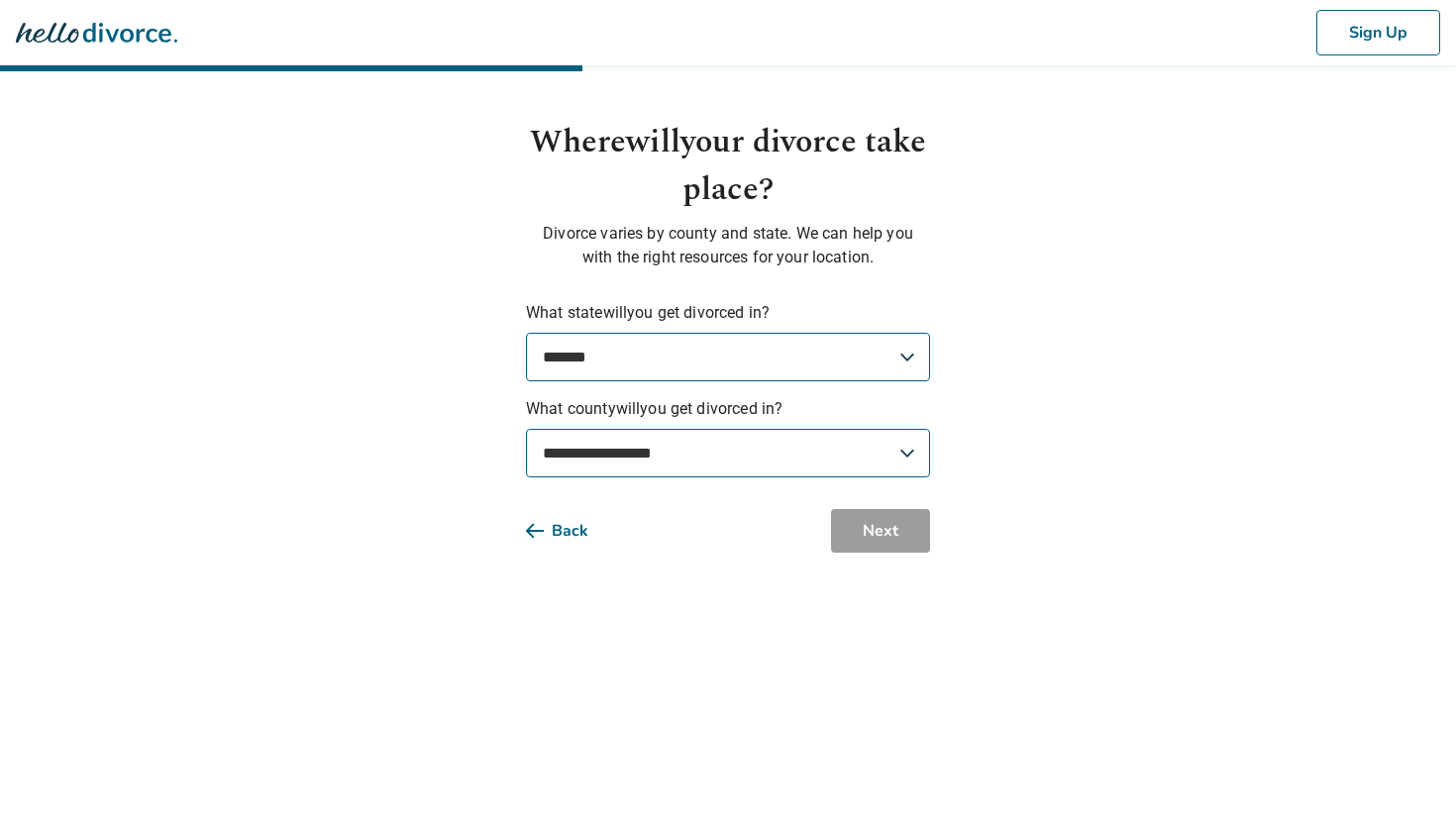select on "*******" 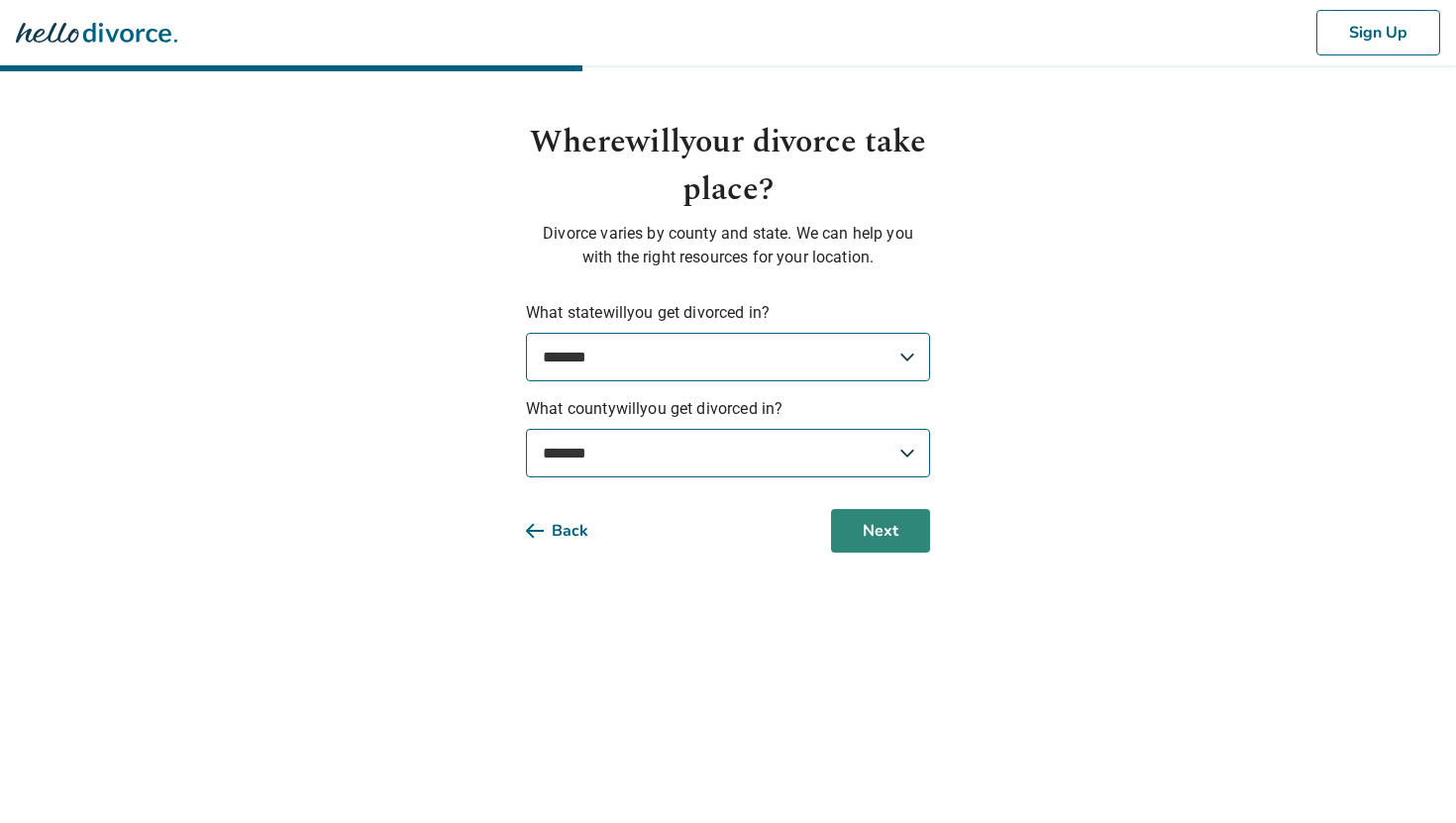 click on "Next" at bounding box center [881, 531] 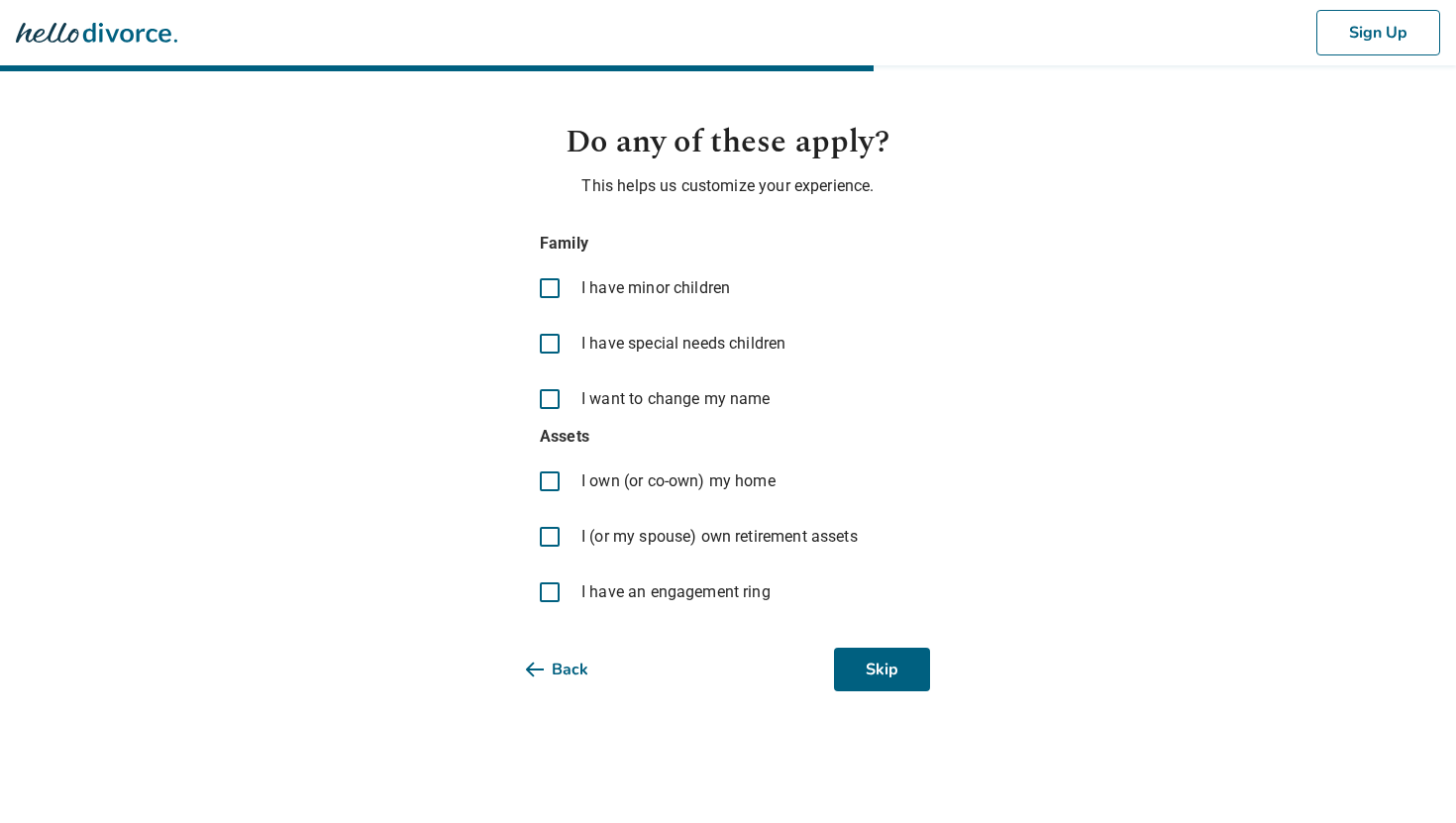 click on "Do any of these apply? This helps us customize your experience. Family I have minor children I have special needs children I want to change my name Assets I own (or co-own) my home I (or my spouse) own retirement assets I have an engagement ring Back Skip" at bounding box center (728, 405) 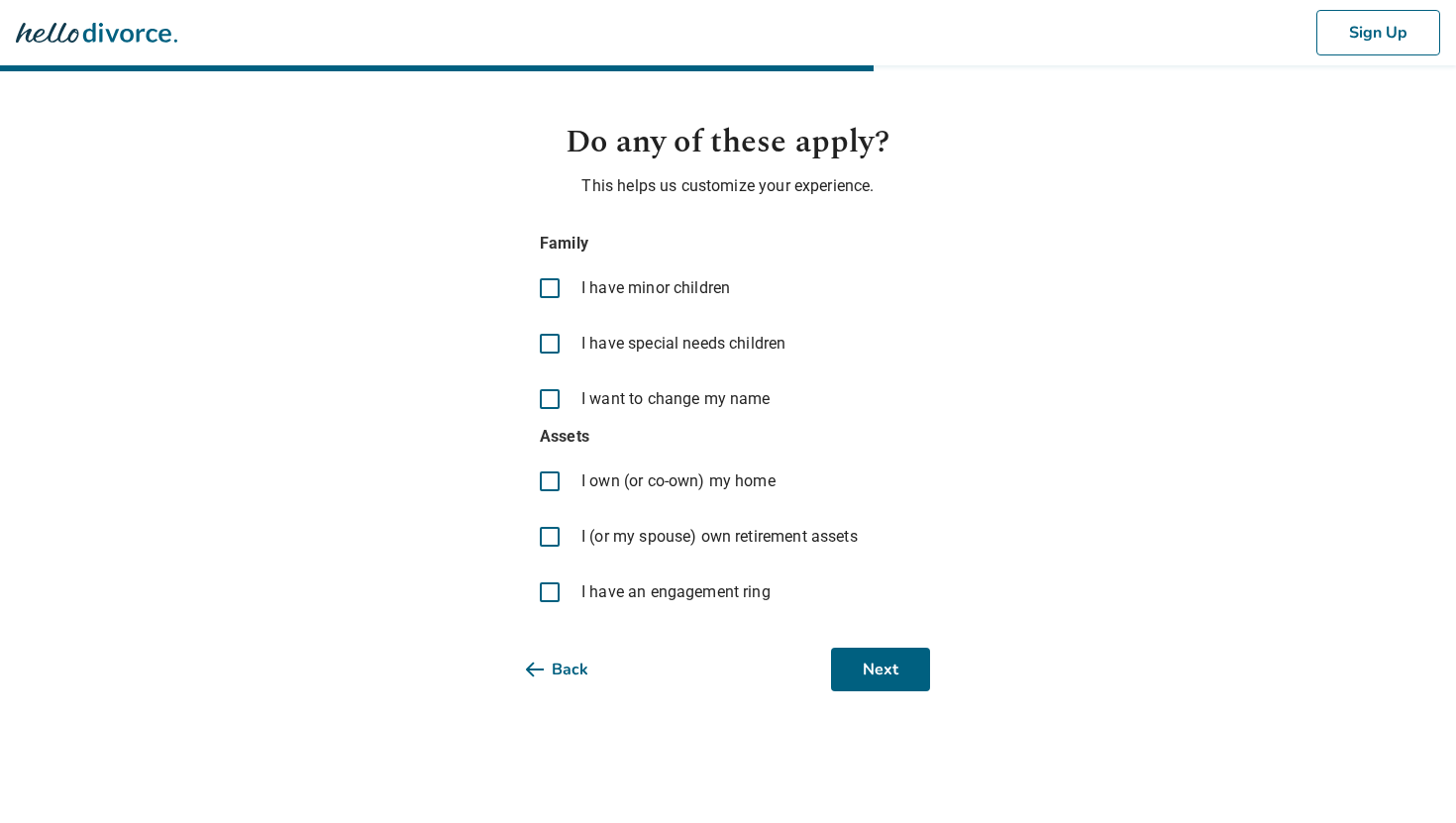 click on "I have an engagement ring" at bounding box center (676, 592) 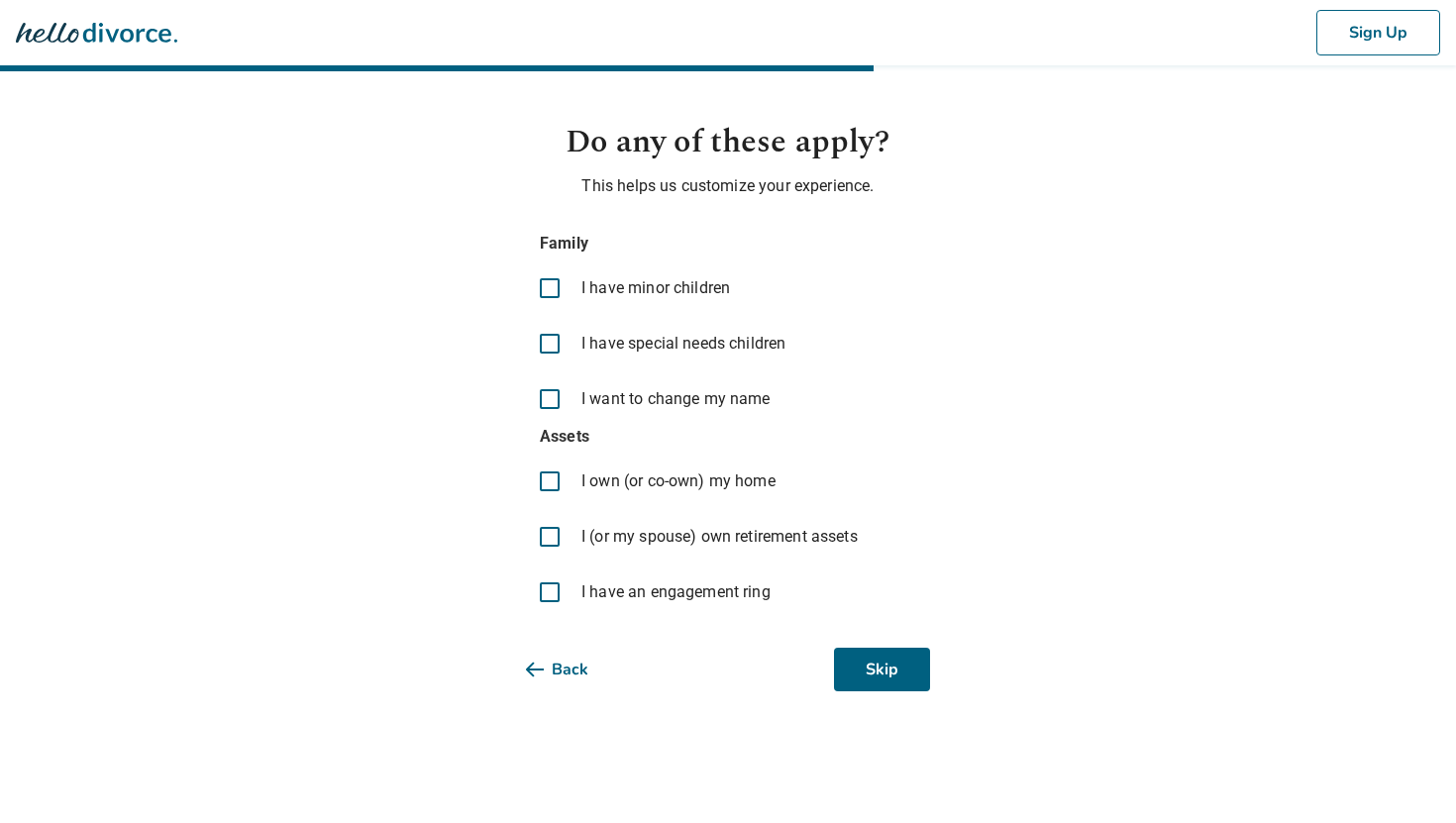 click on "Family I have minor children I have special needs children I want to change my name" at bounding box center (728, 326) 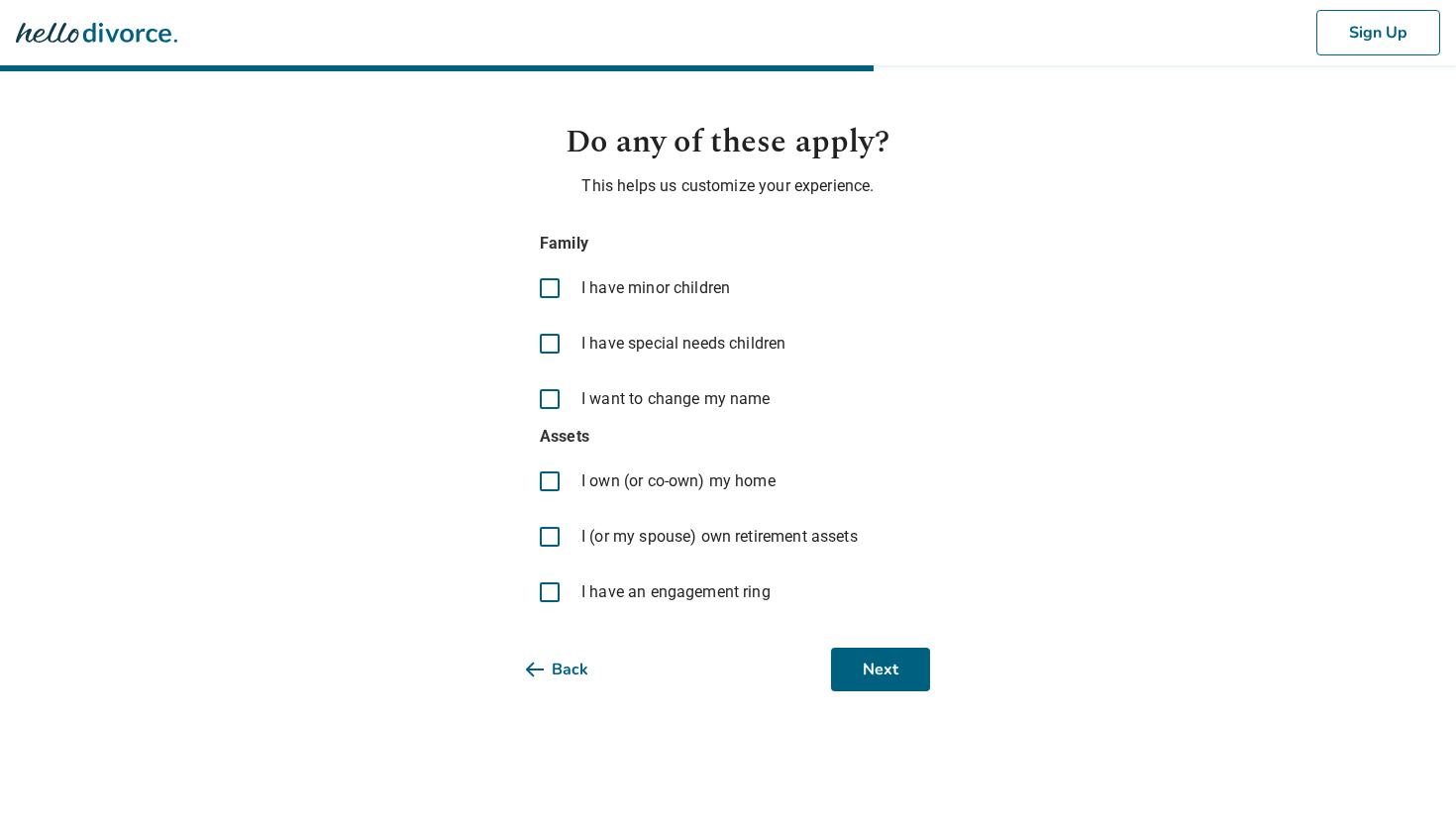 click on "I have an engagement ring" at bounding box center (728, 592) 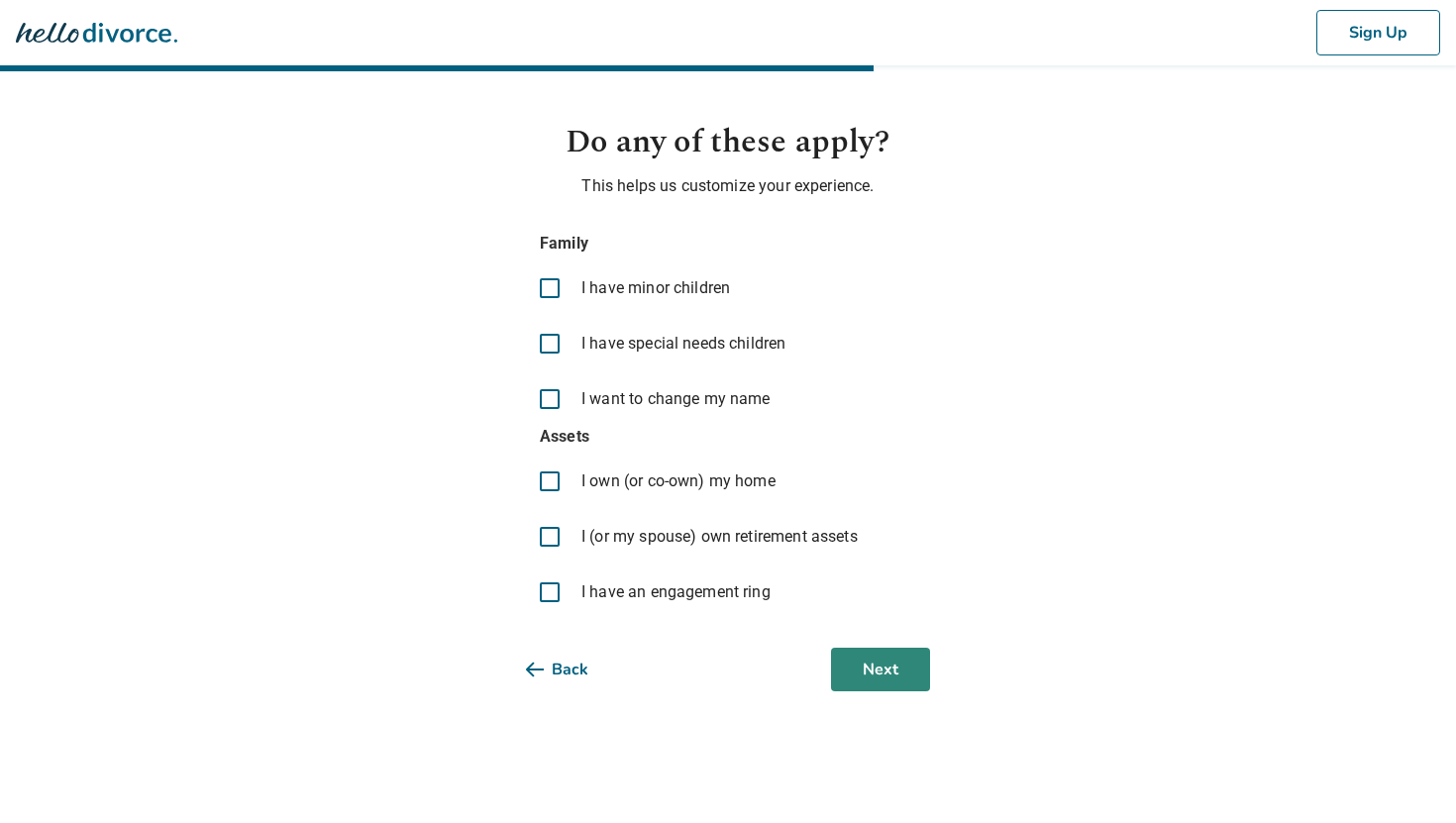 click on "Next" at bounding box center [881, 669] 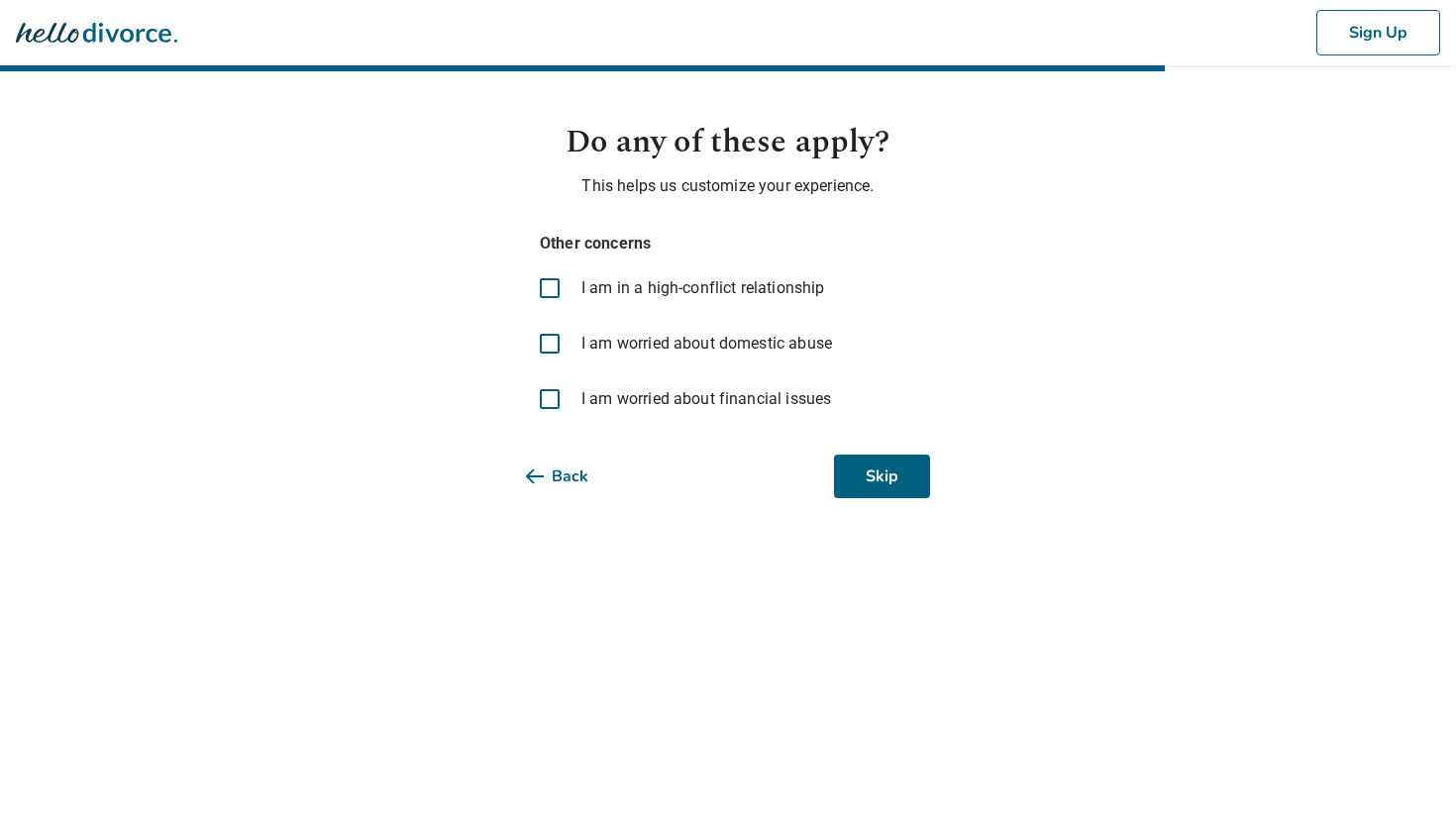 click on "I am worried about domestic abuse" at bounding box center (728, 344) 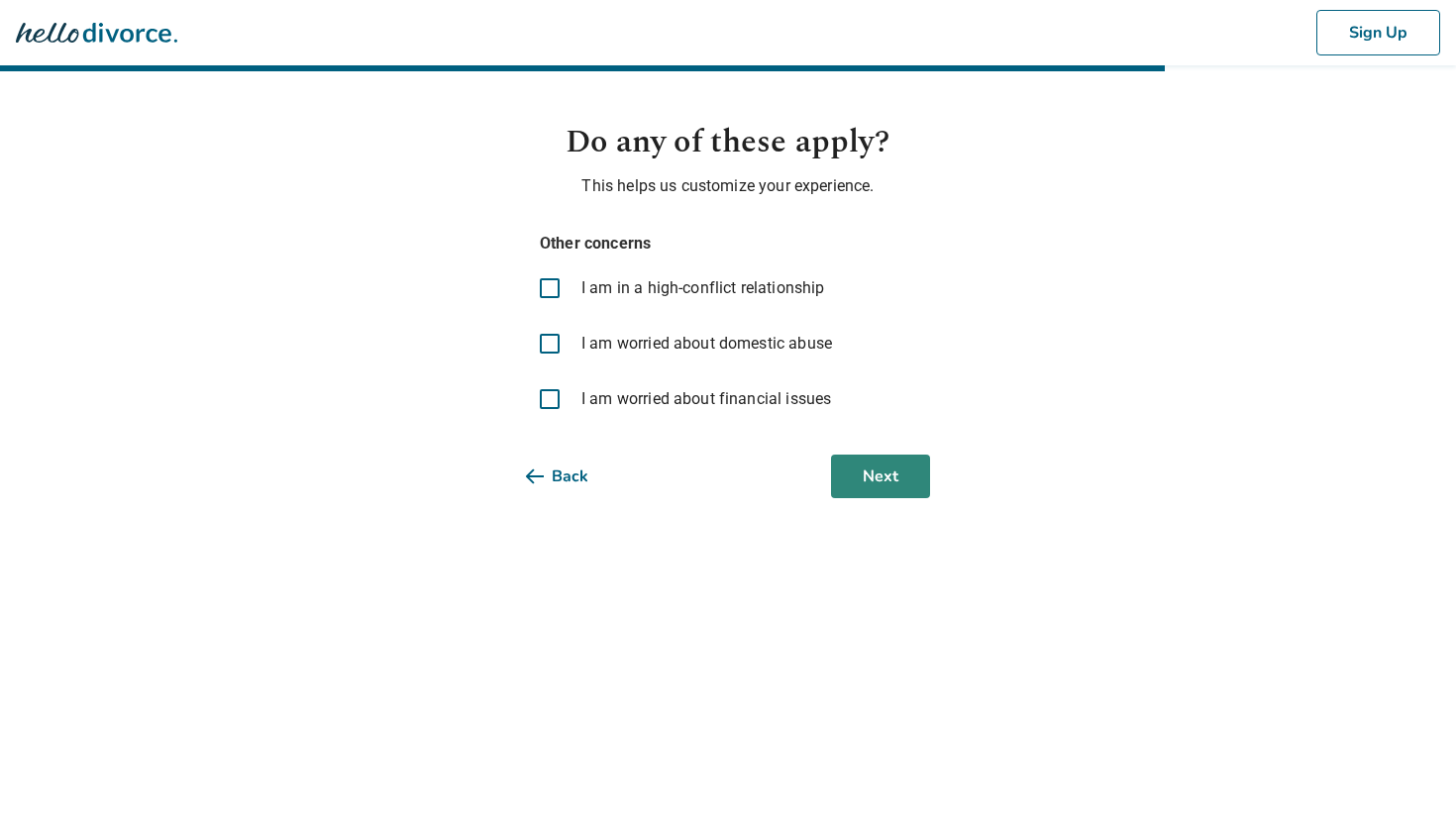 click on "Next" at bounding box center (881, 476) 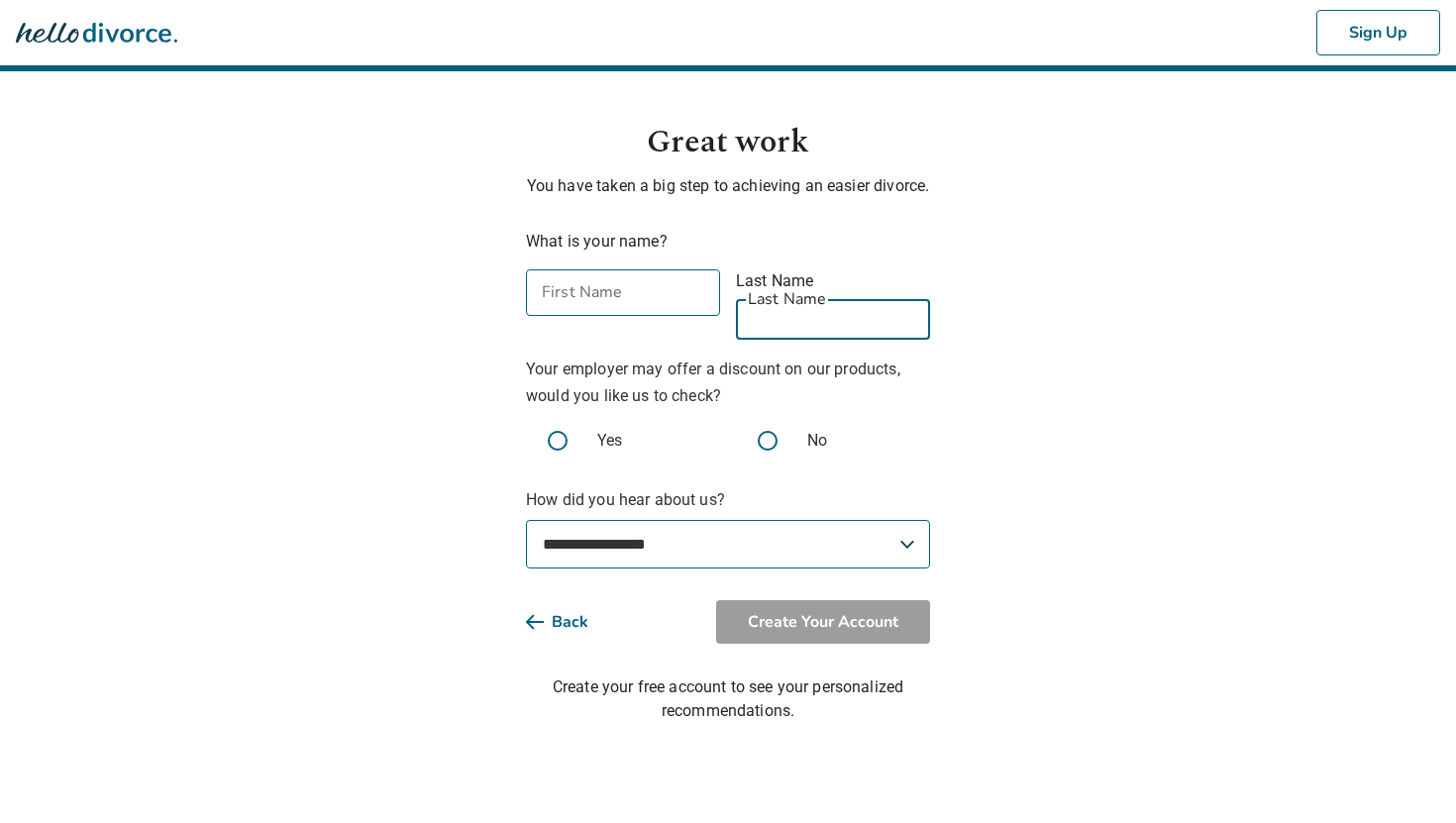 click on "Last Name" at bounding box center (833, 316) 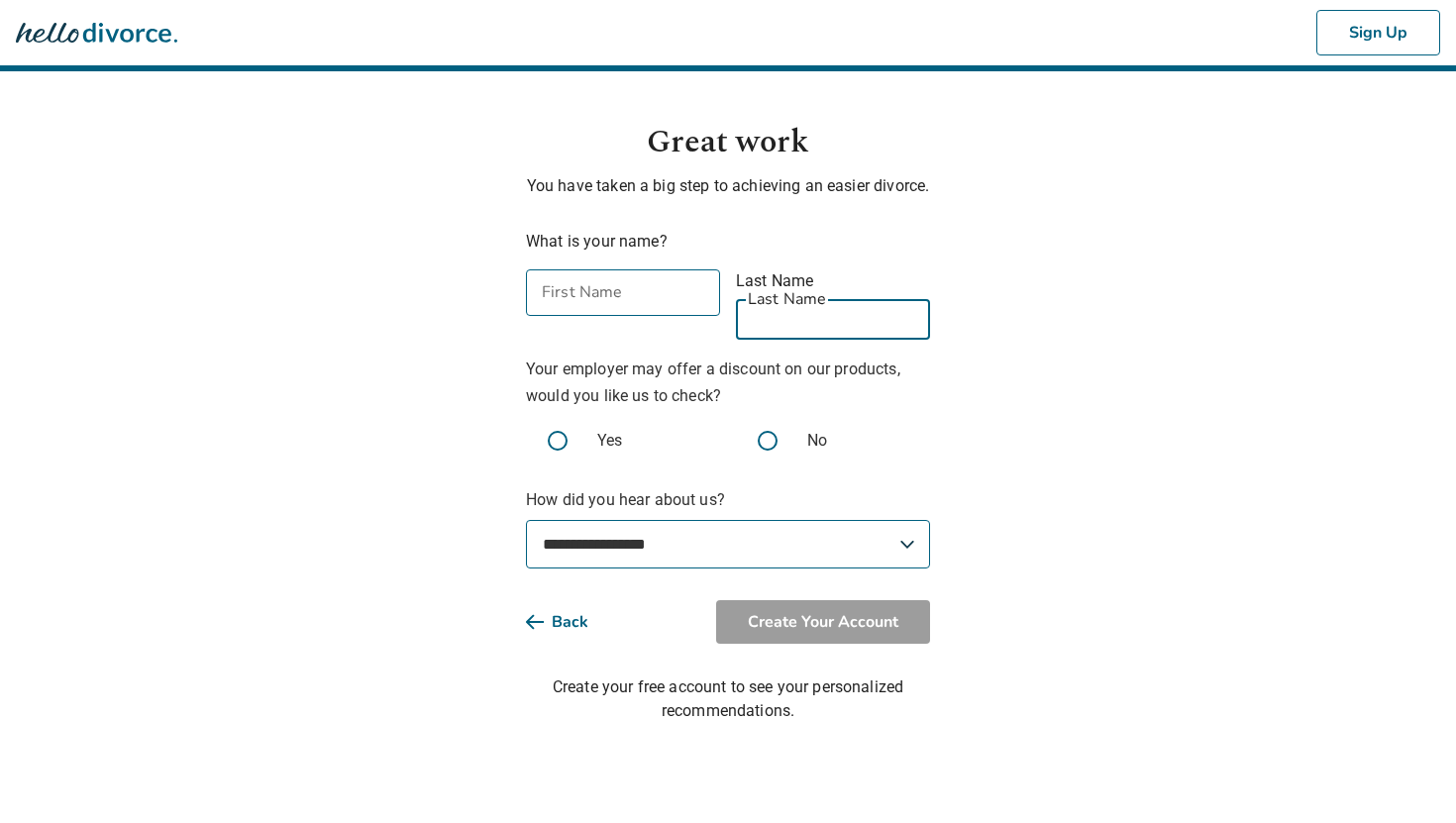 type on "********" 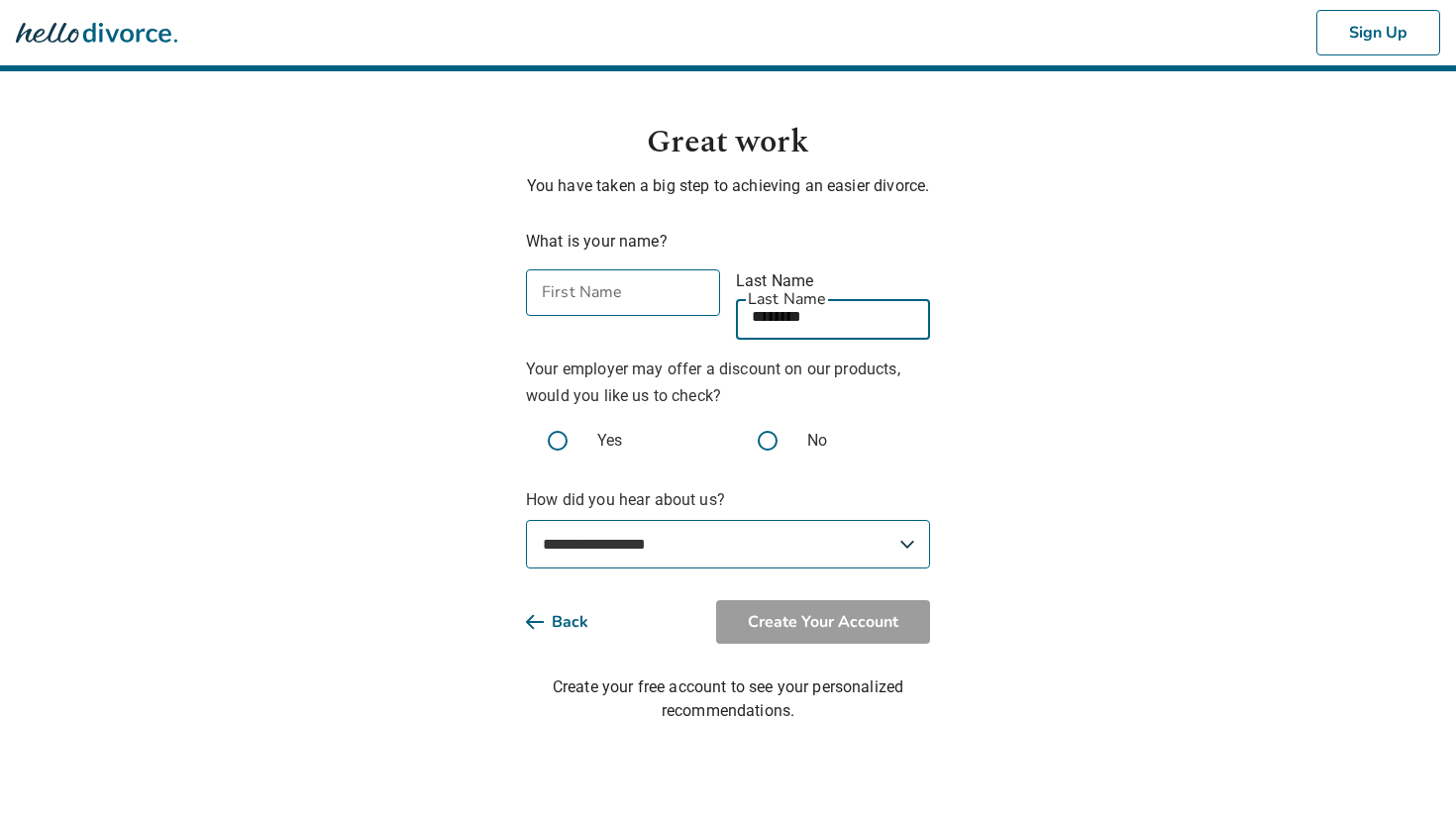click on "First Name" at bounding box center (623, 292) 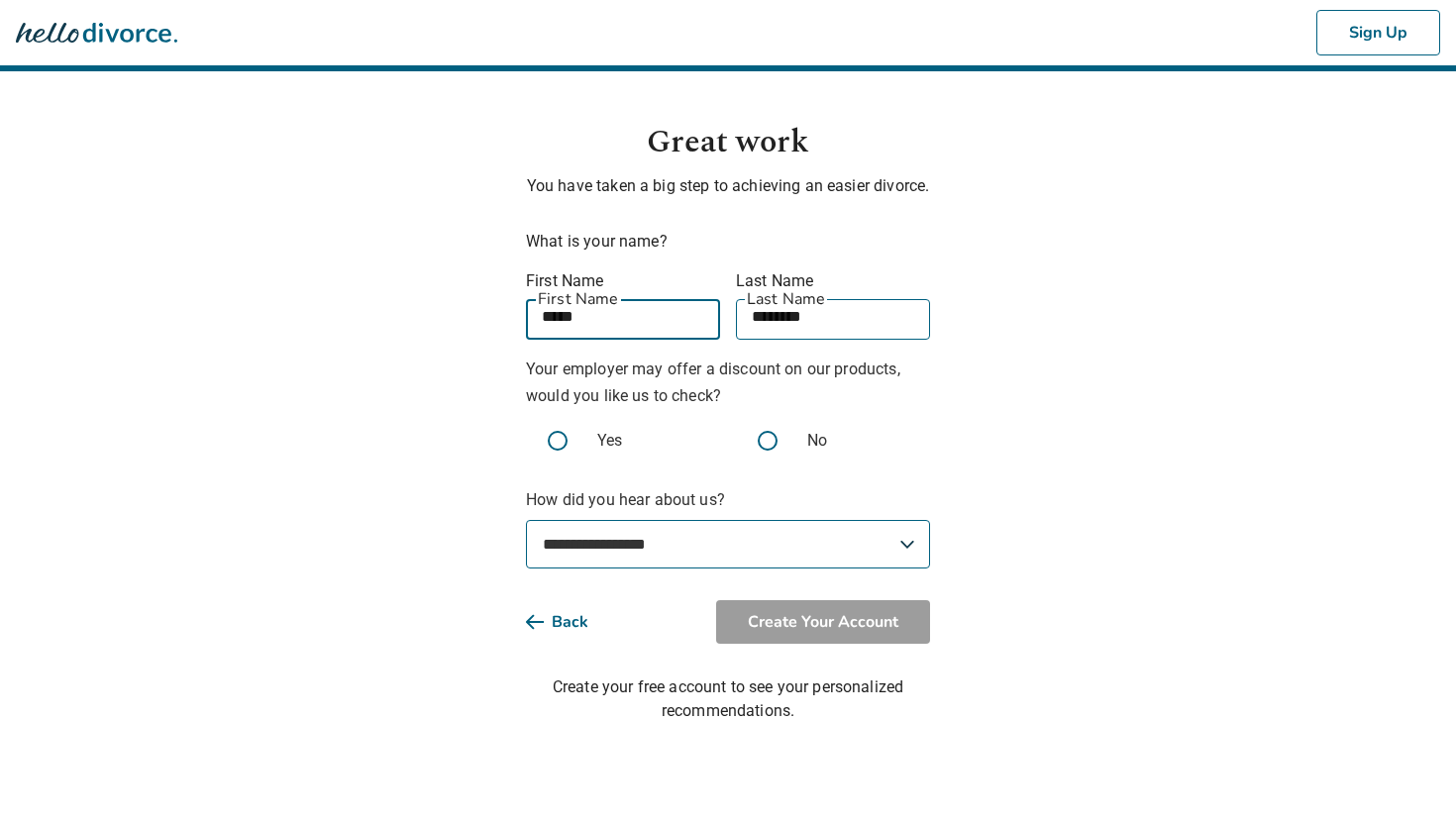 type on "*****" 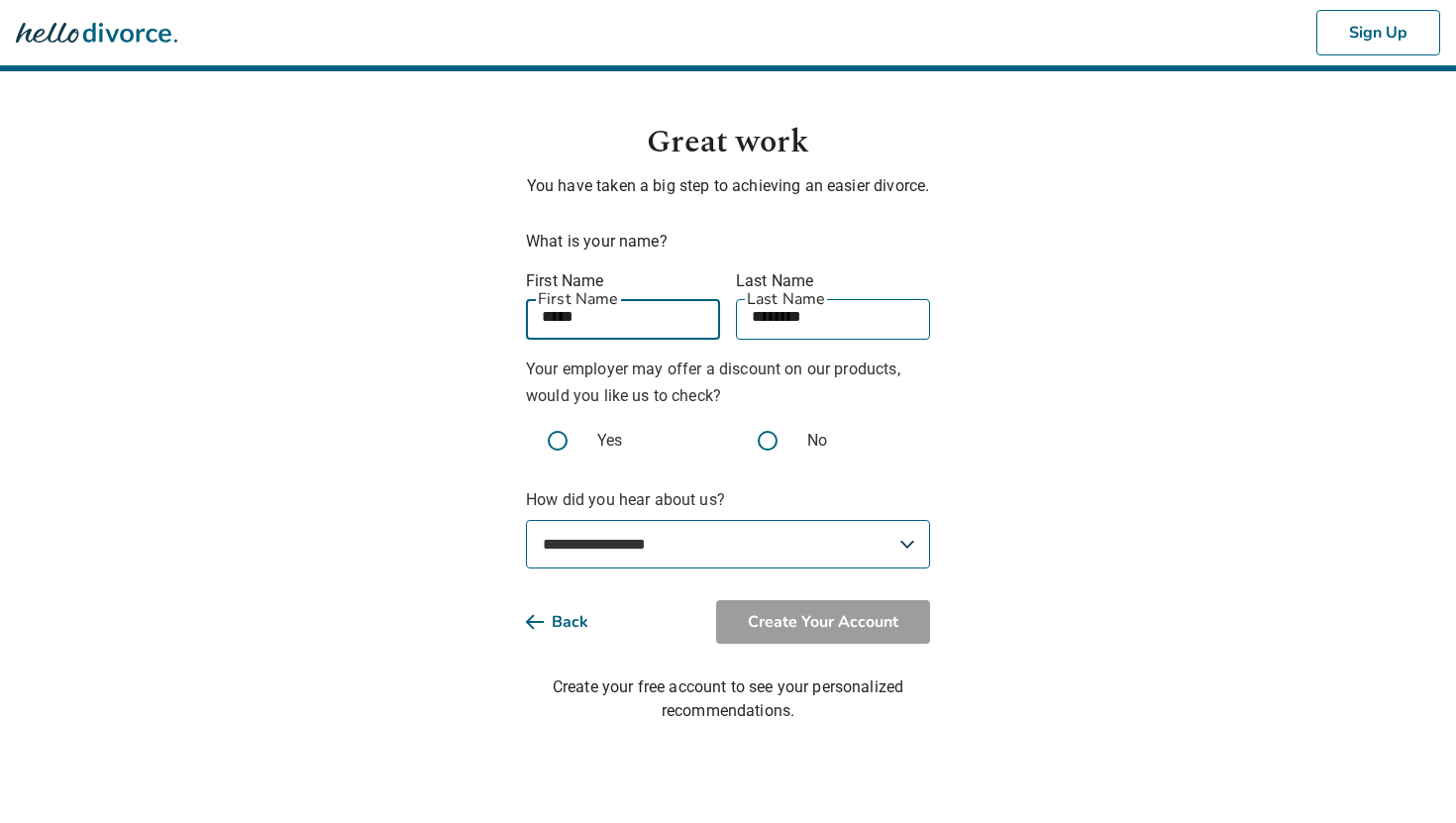 click on "**********" at bounding box center (728, 544) 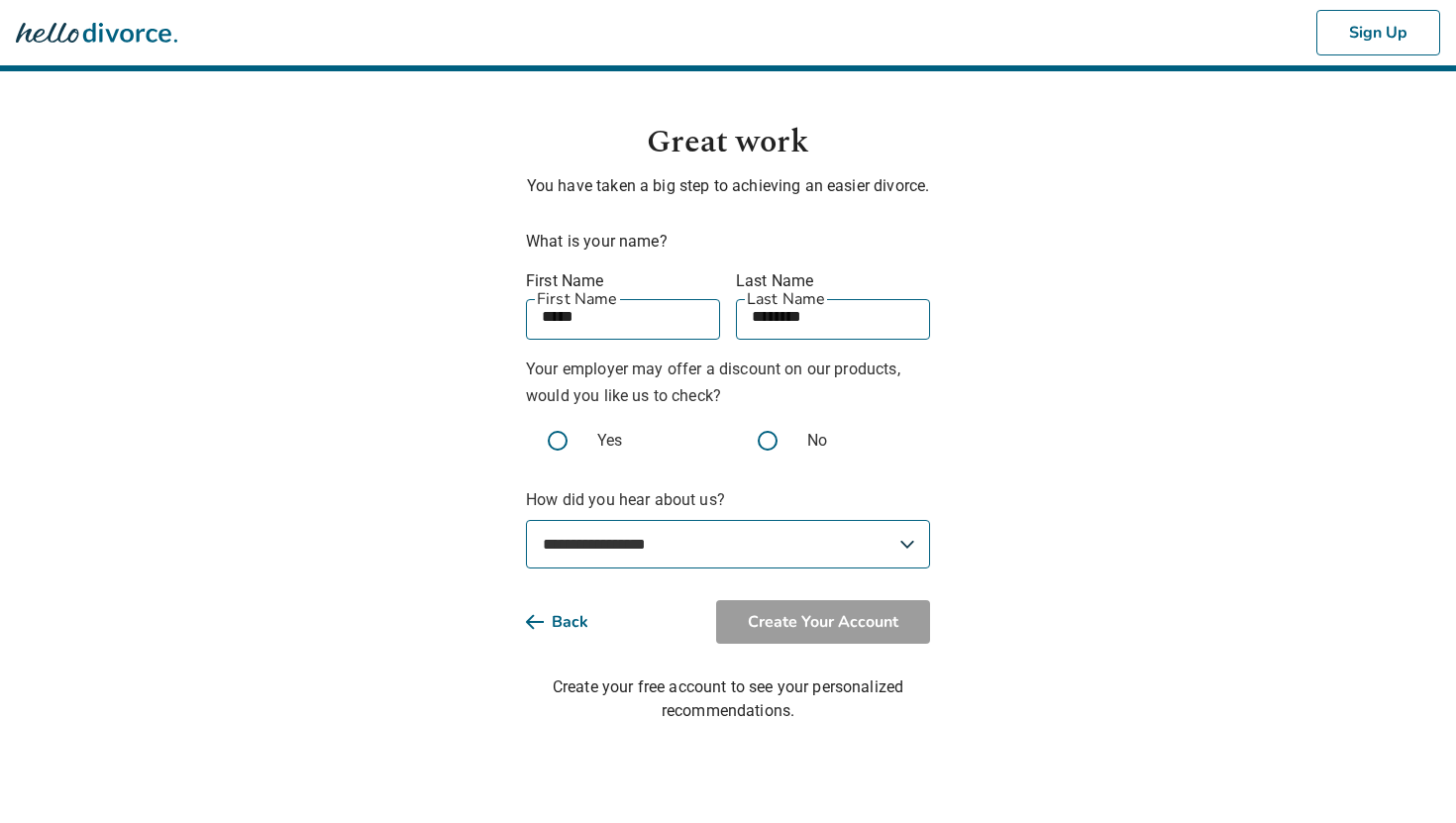 select on "**********" 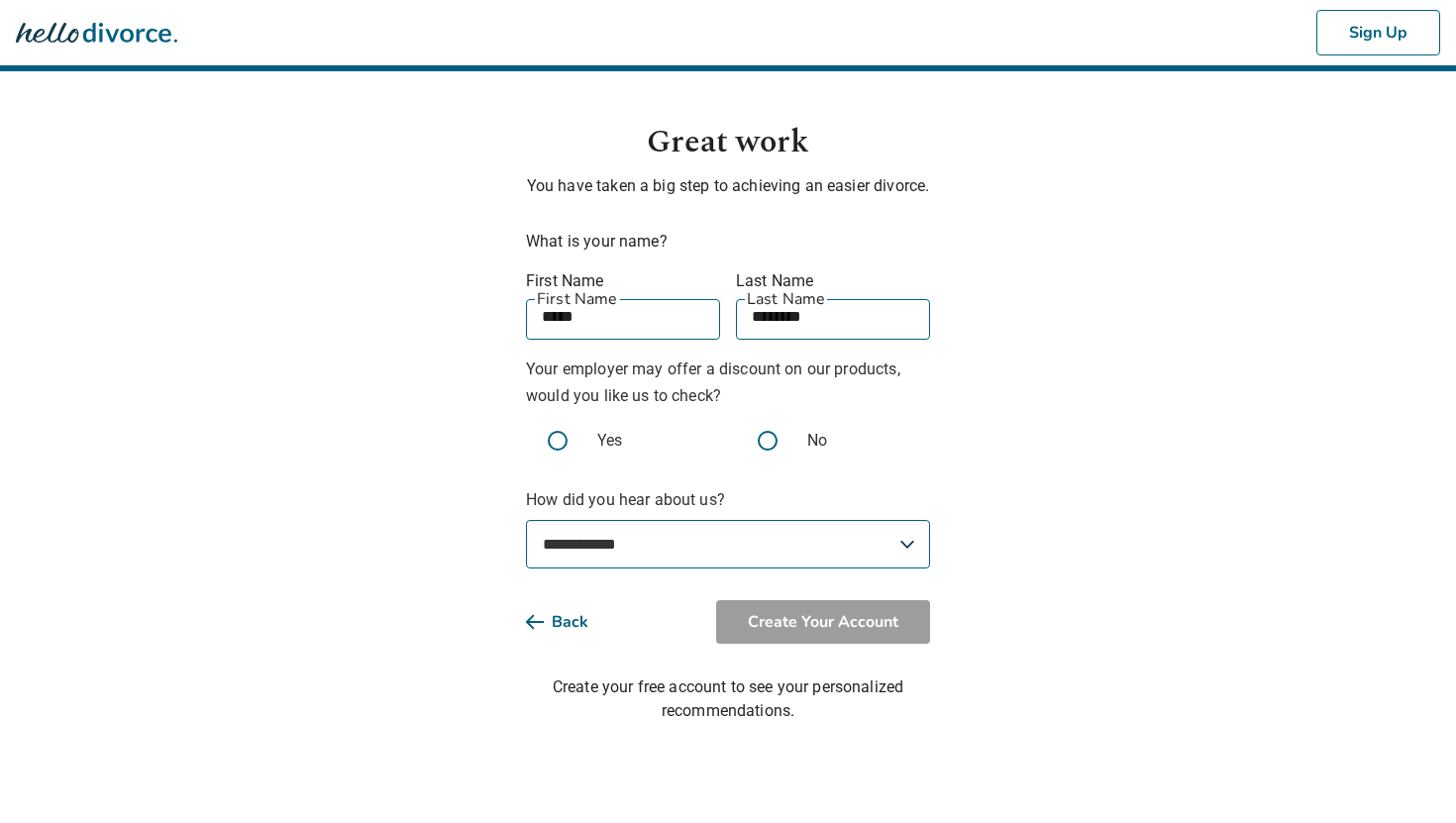 click at bounding box center [768, 441] 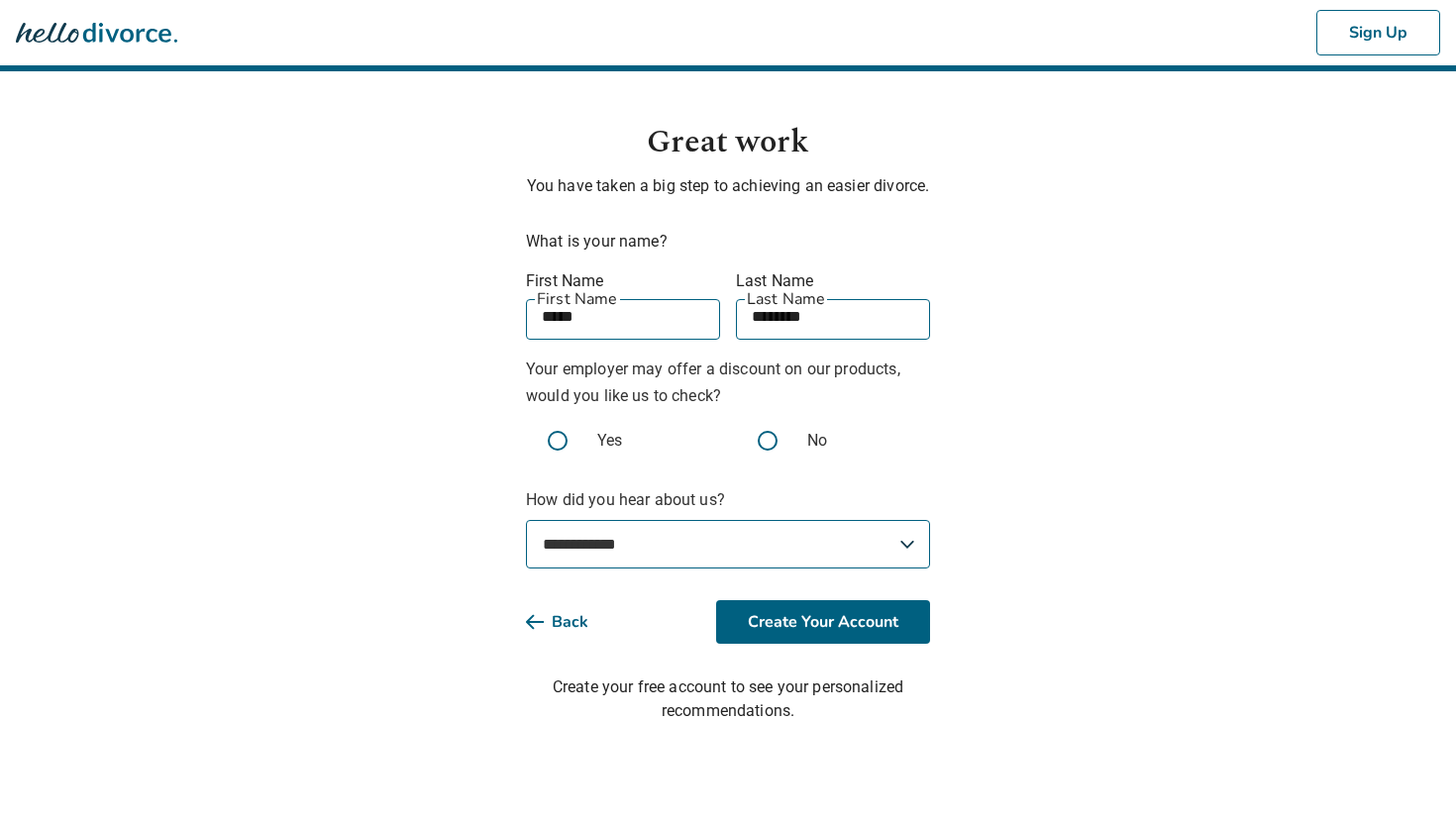 click on "**********" at bounding box center [728, 421] 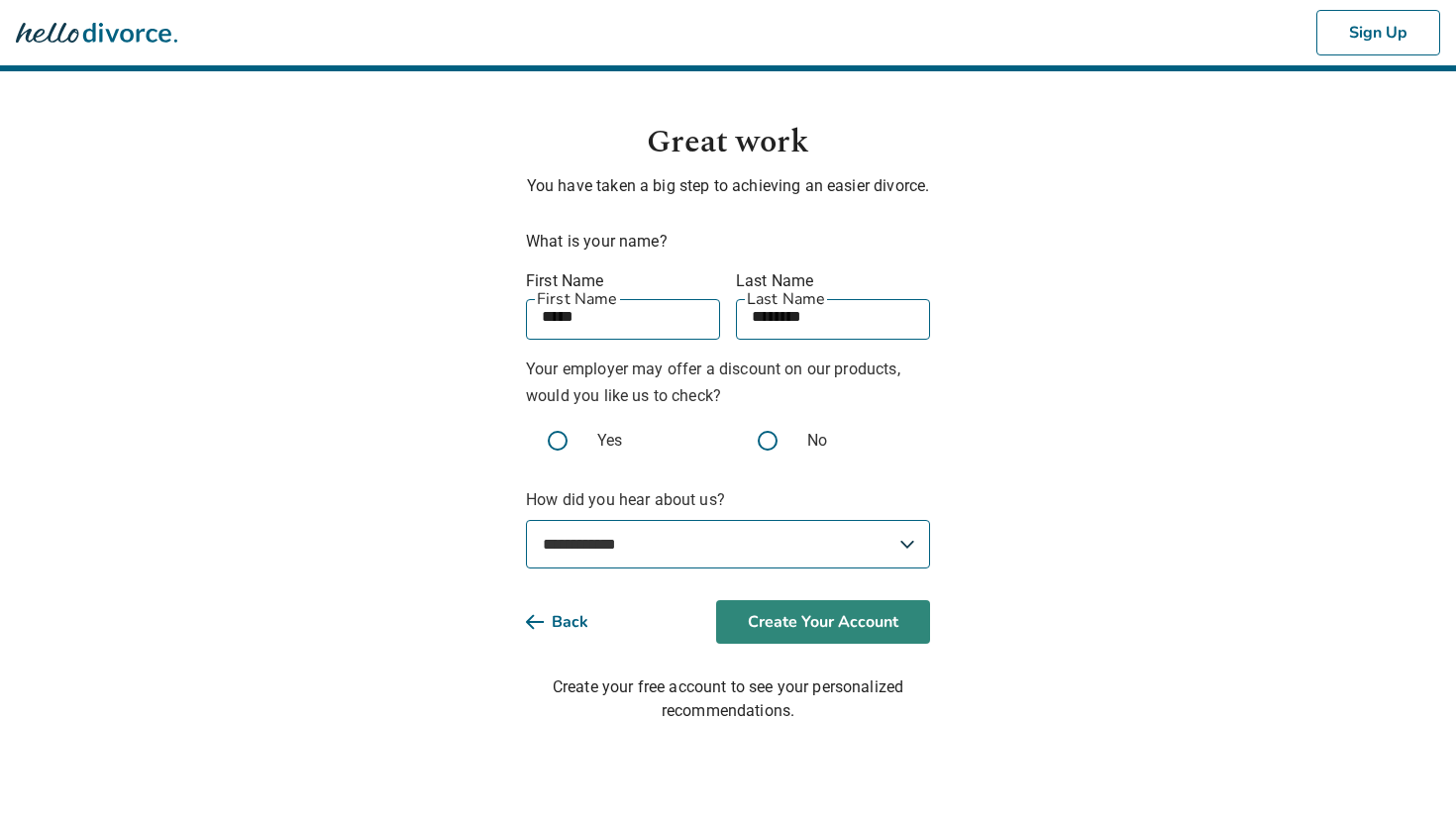 click on "Create Your Account" at bounding box center (823, 622) 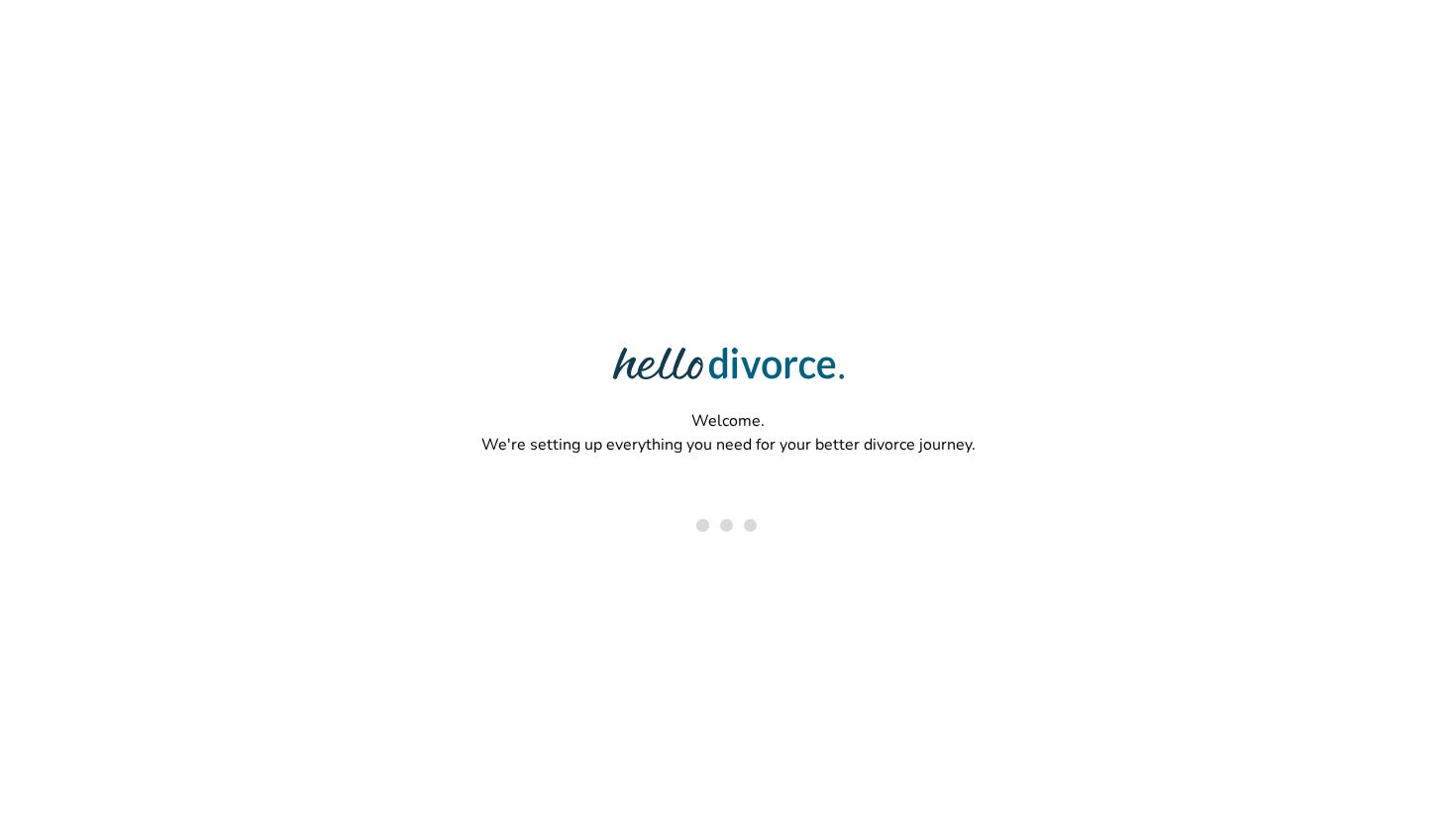 scroll, scrollTop: 0, scrollLeft: 0, axis: both 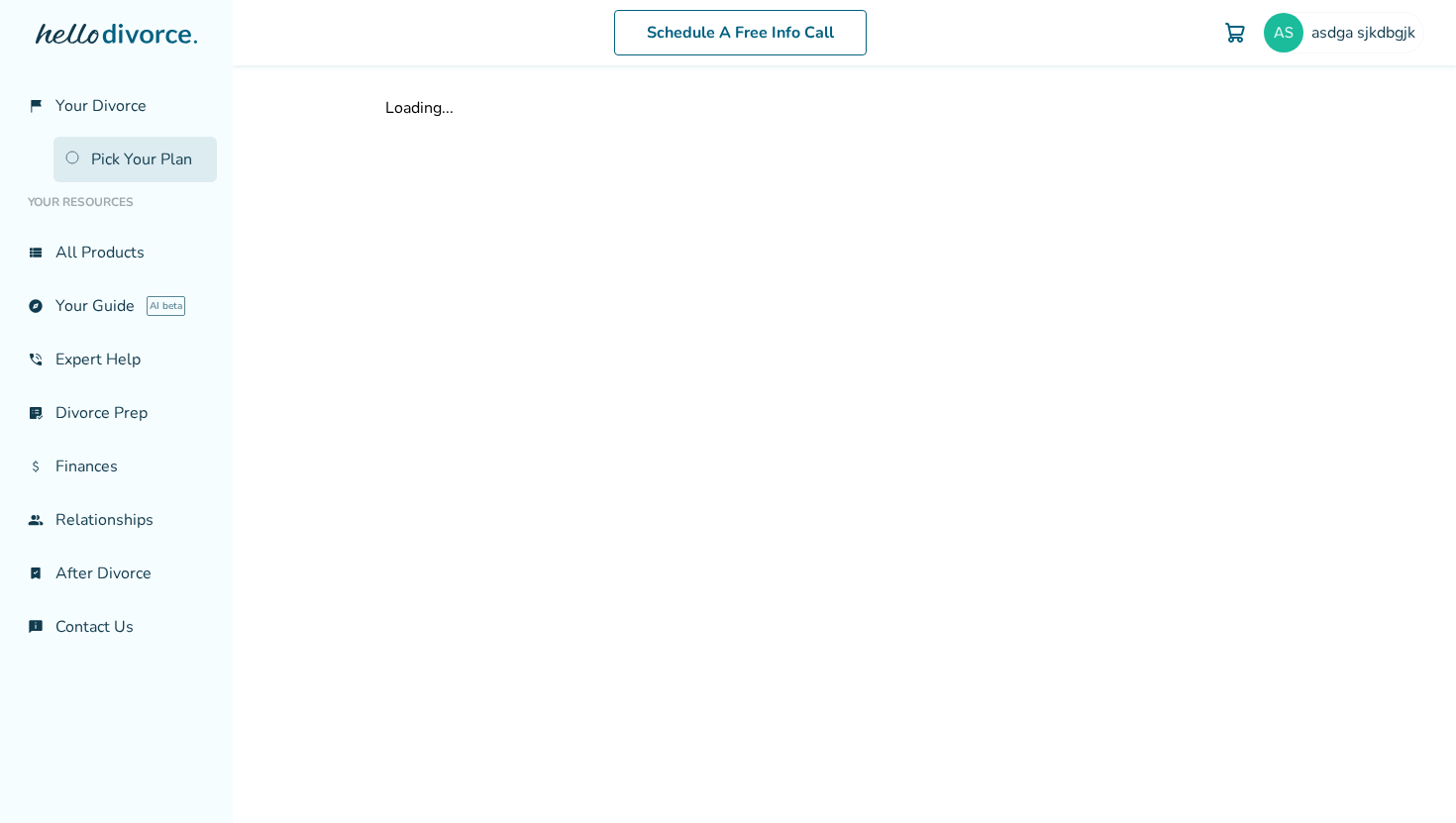 click on "Pick Your Plan" at bounding box center (135, 159) 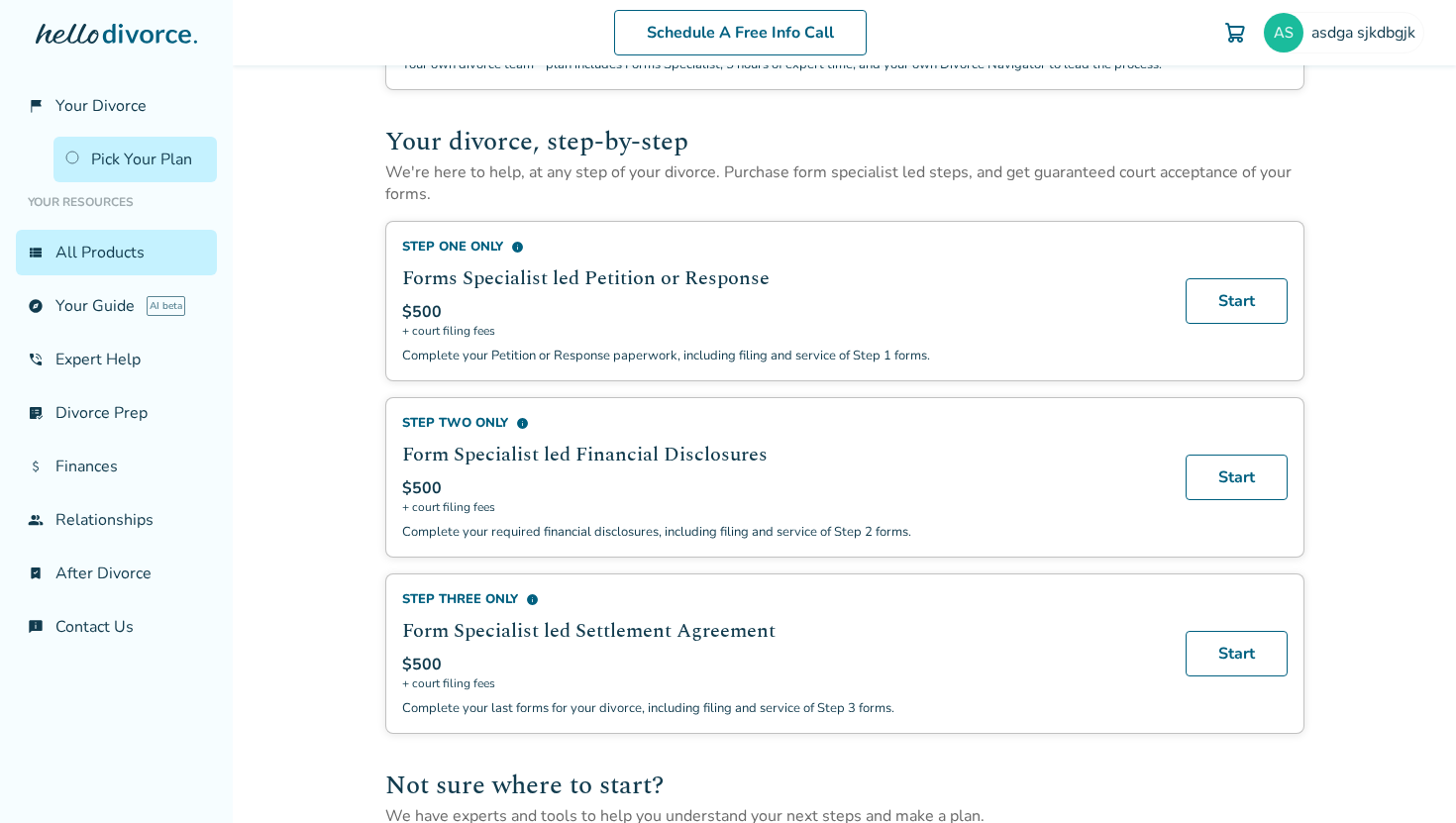scroll, scrollTop: 463, scrollLeft: 0, axis: vertical 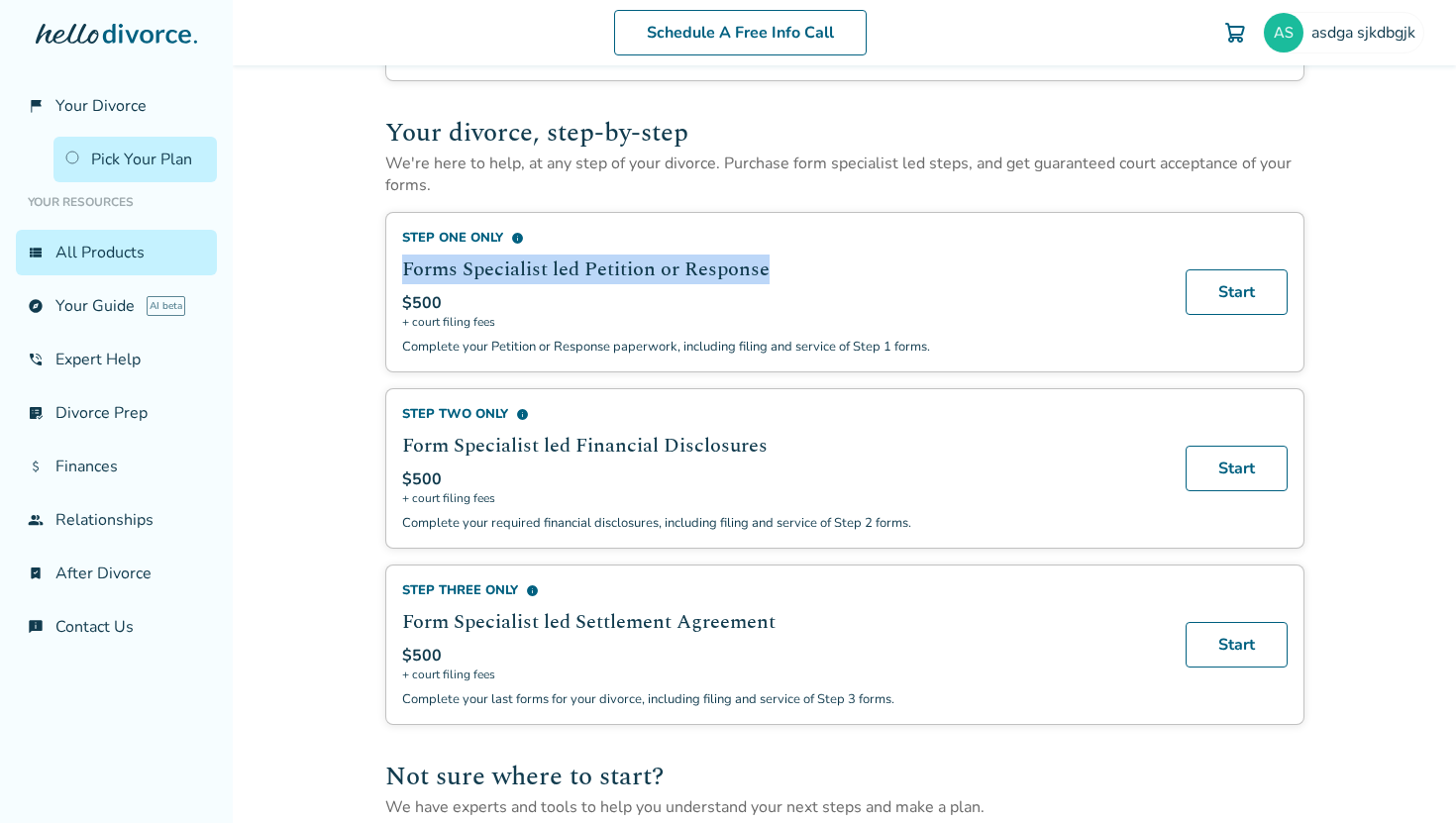 drag, startPoint x: 800, startPoint y: 284, endPoint x: 402, endPoint y: 280, distance: 398.0201 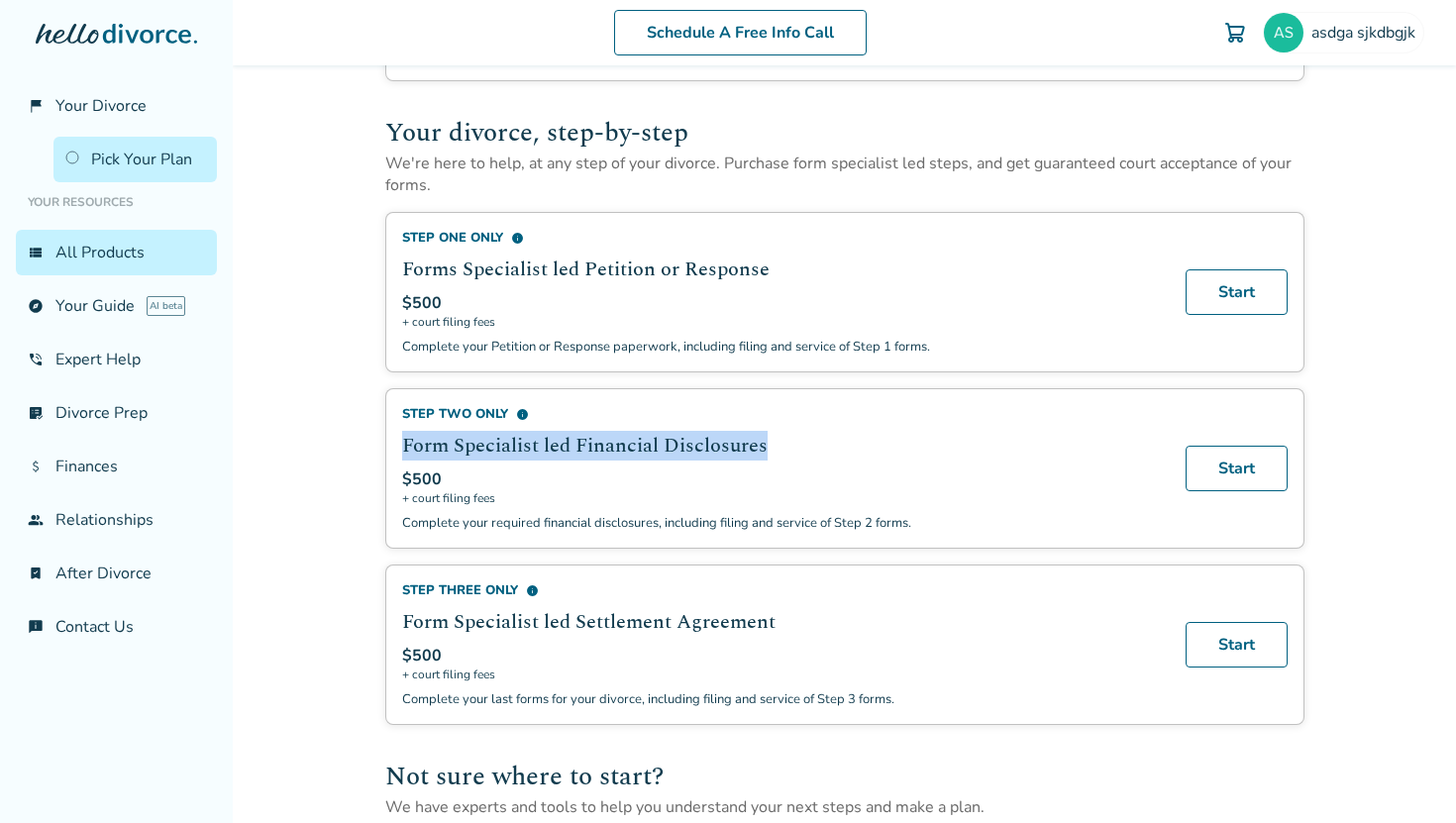drag, startPoint x: 790, startPoint y: 463, endPoint x: 397, endPoint y: 460, distance: 393.01145 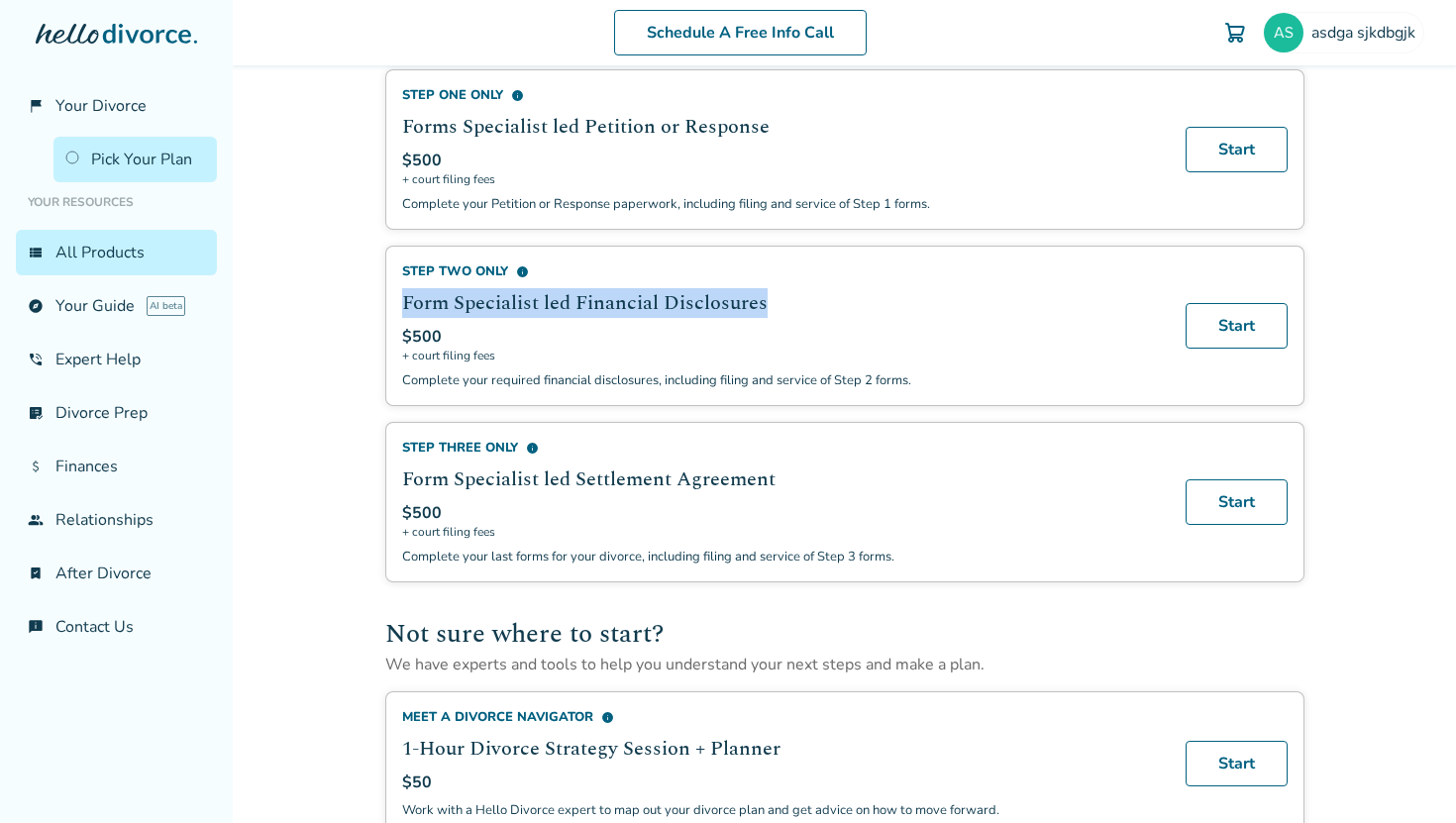 scroll, scrollTop: 633, scrollLeft: 0, axis: vertical 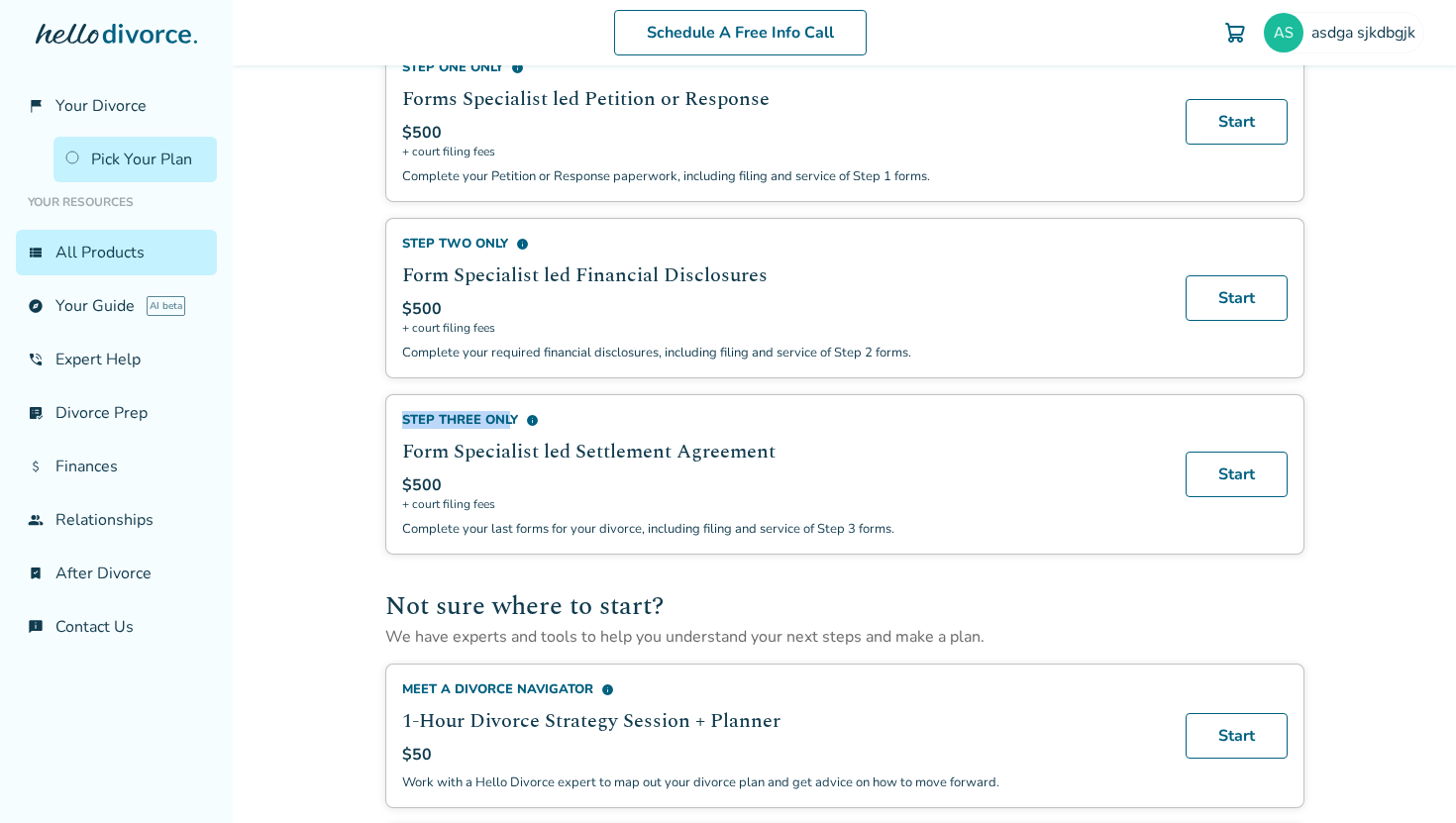 drag, startPoint x: 405, startPoint y: 433, endPoint x: 508, endPoint y: 433, distance: 103 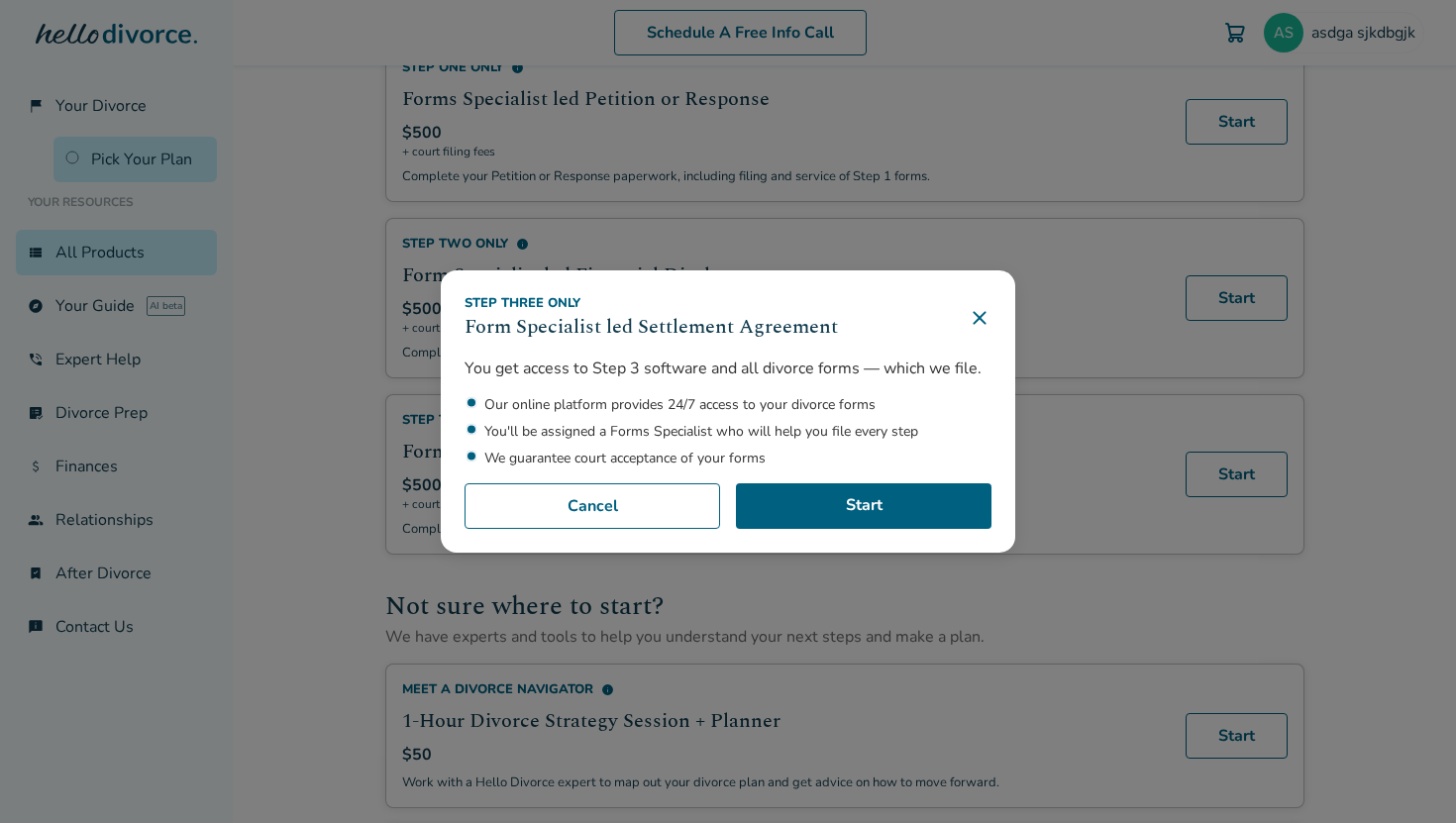 click 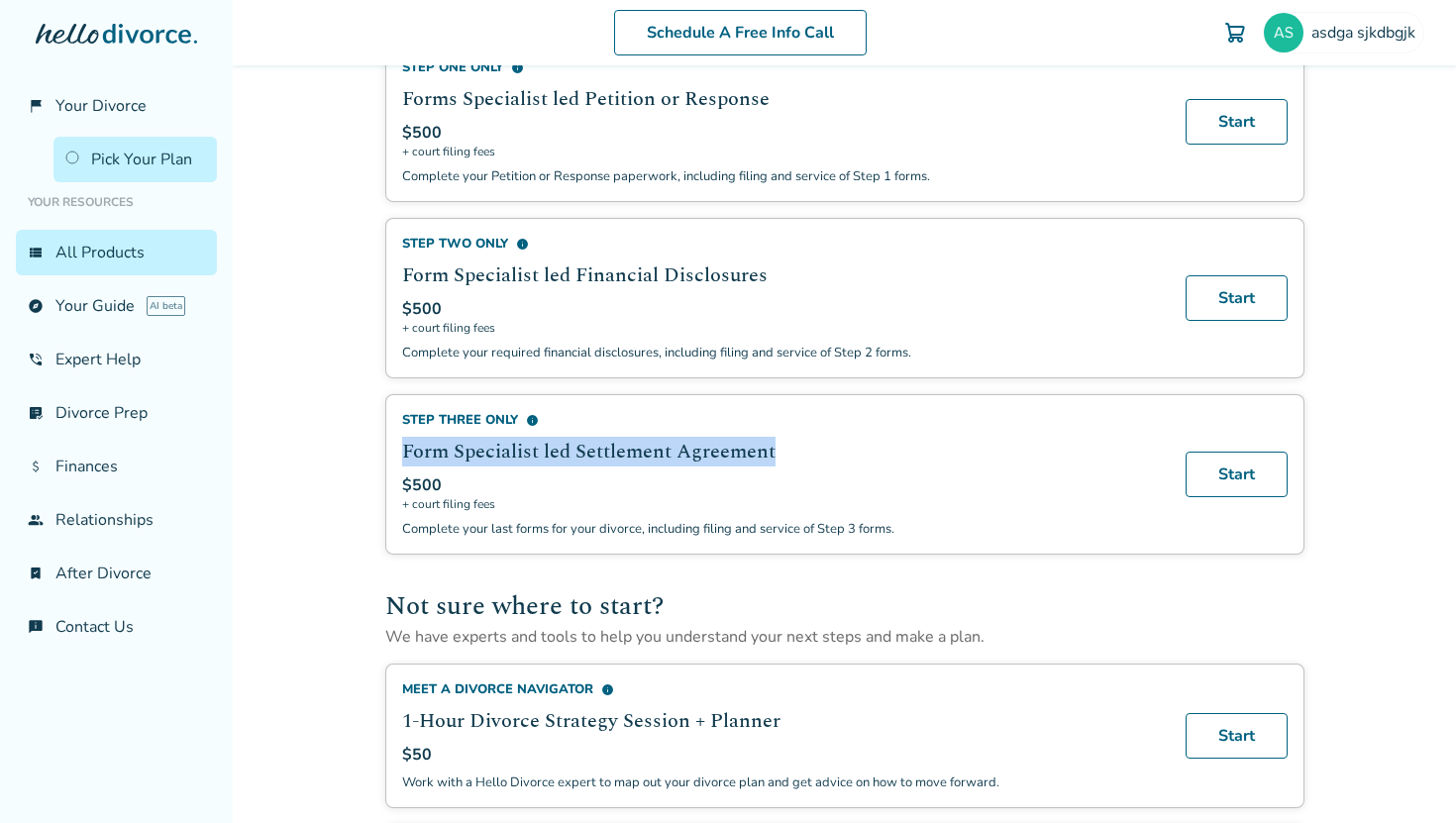 drag, startPoint x: 808, startPoint y: 457, endPoint x: 402, endPoint y: 455, distance: 406.00493 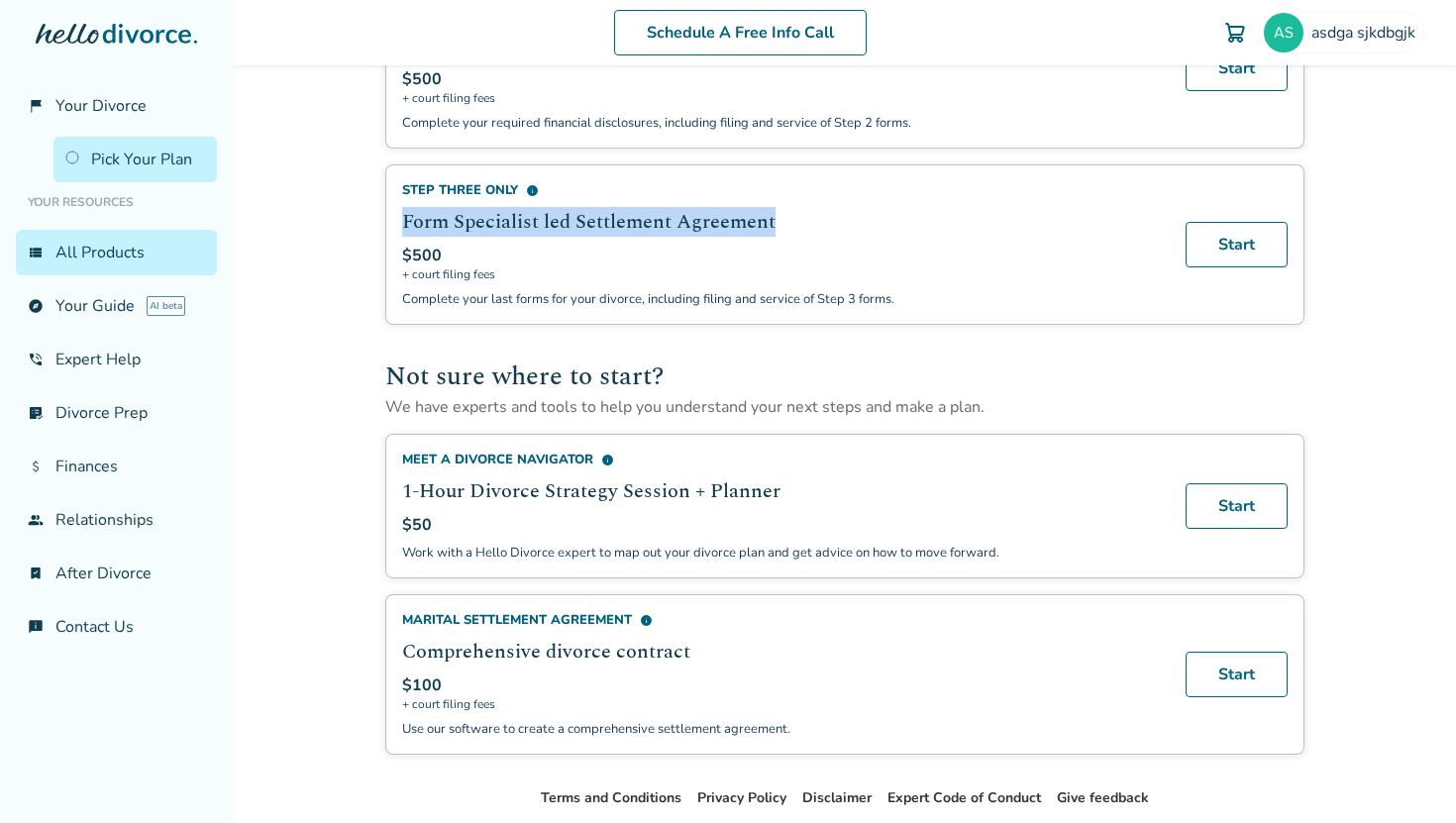 scroll, scrollTop: 921, scrollLeft: 0, axis: vertical 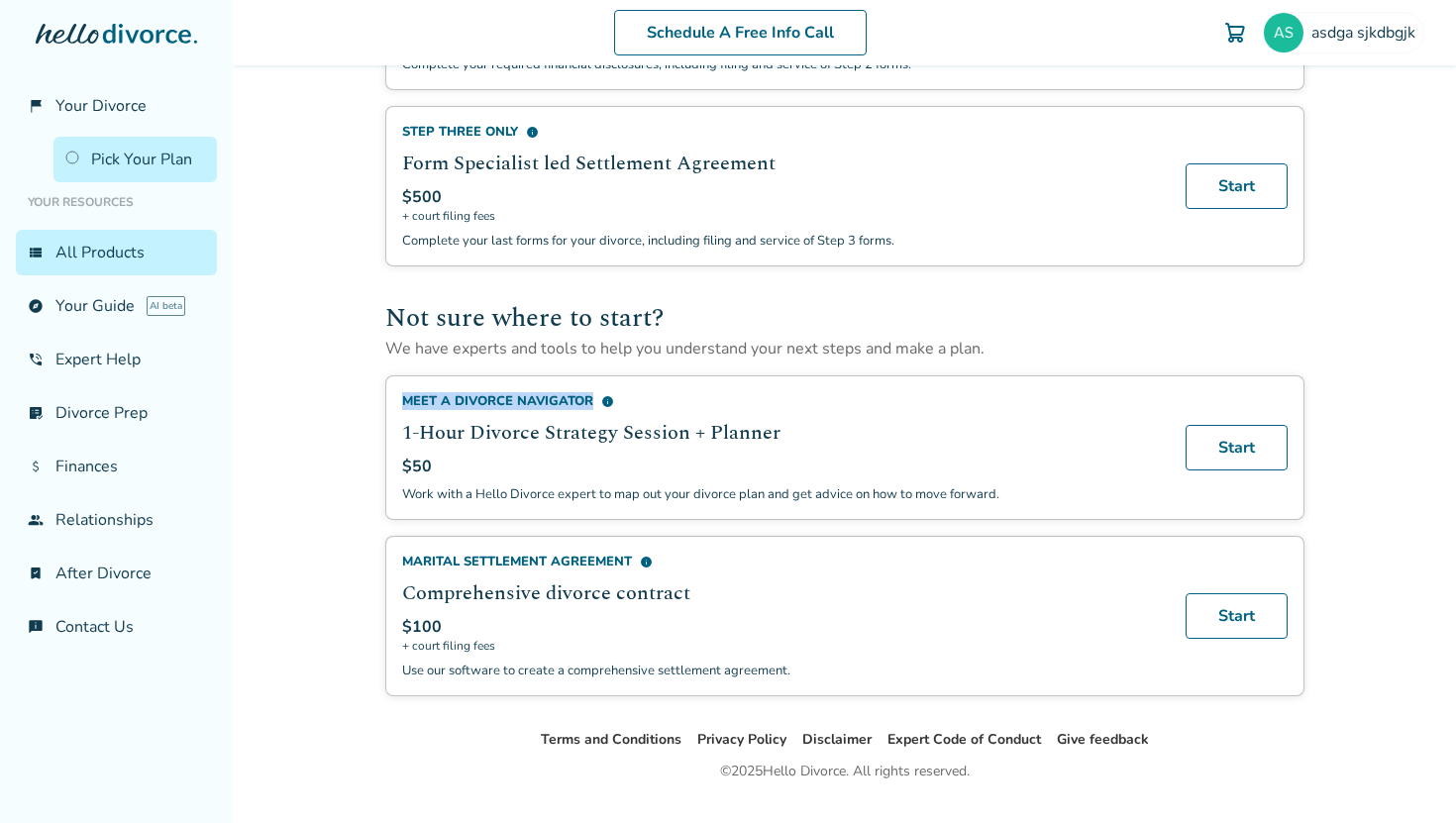 drag, startPoint x: 389, startPoint y: 406, endPoint x: 590, endPoint y: 406, distance: 201 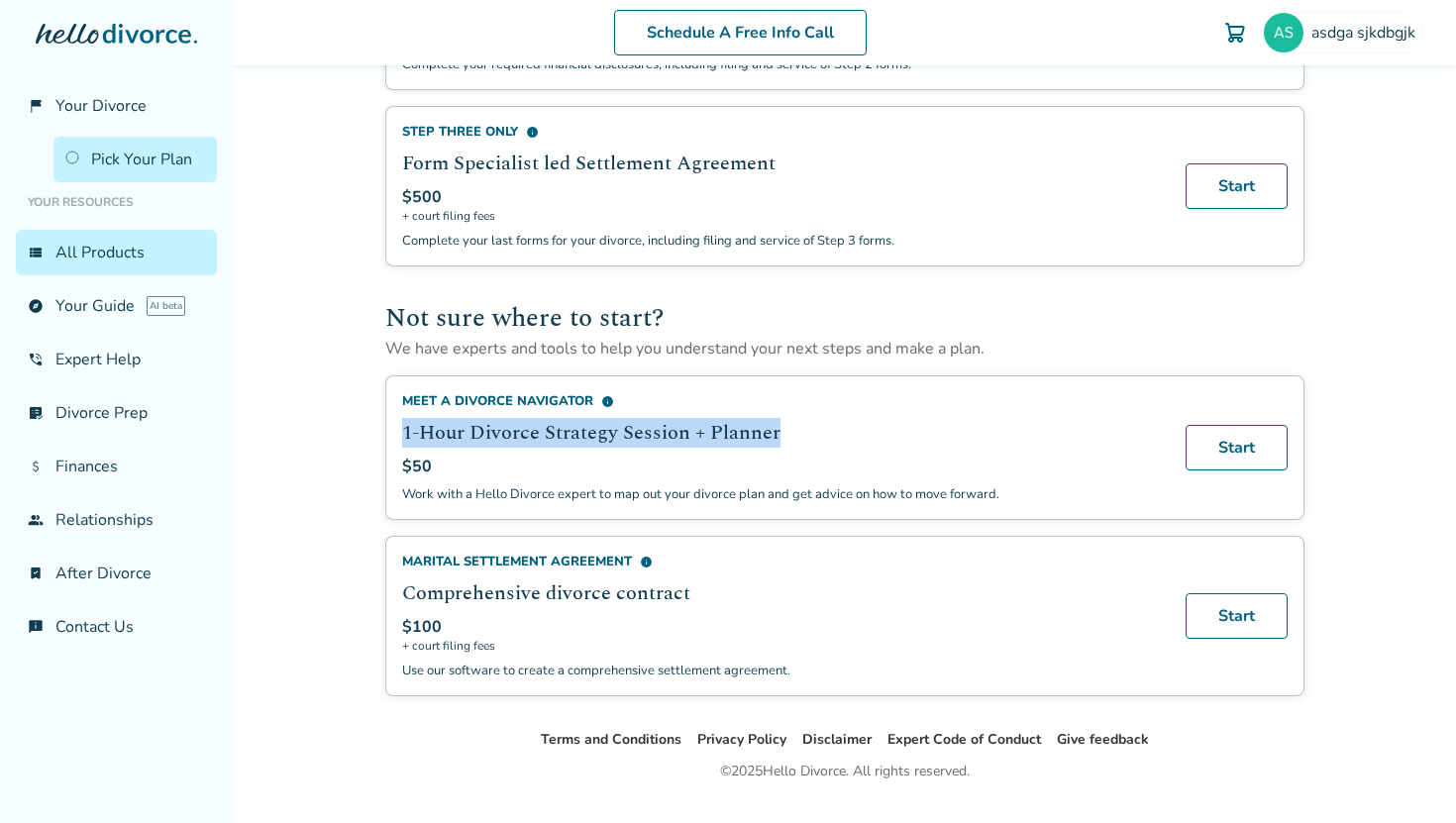 drag, startPoint x: 797, startPoint y: 447, endPoint x: 357, endPoint y: 444, distance: 440.0102 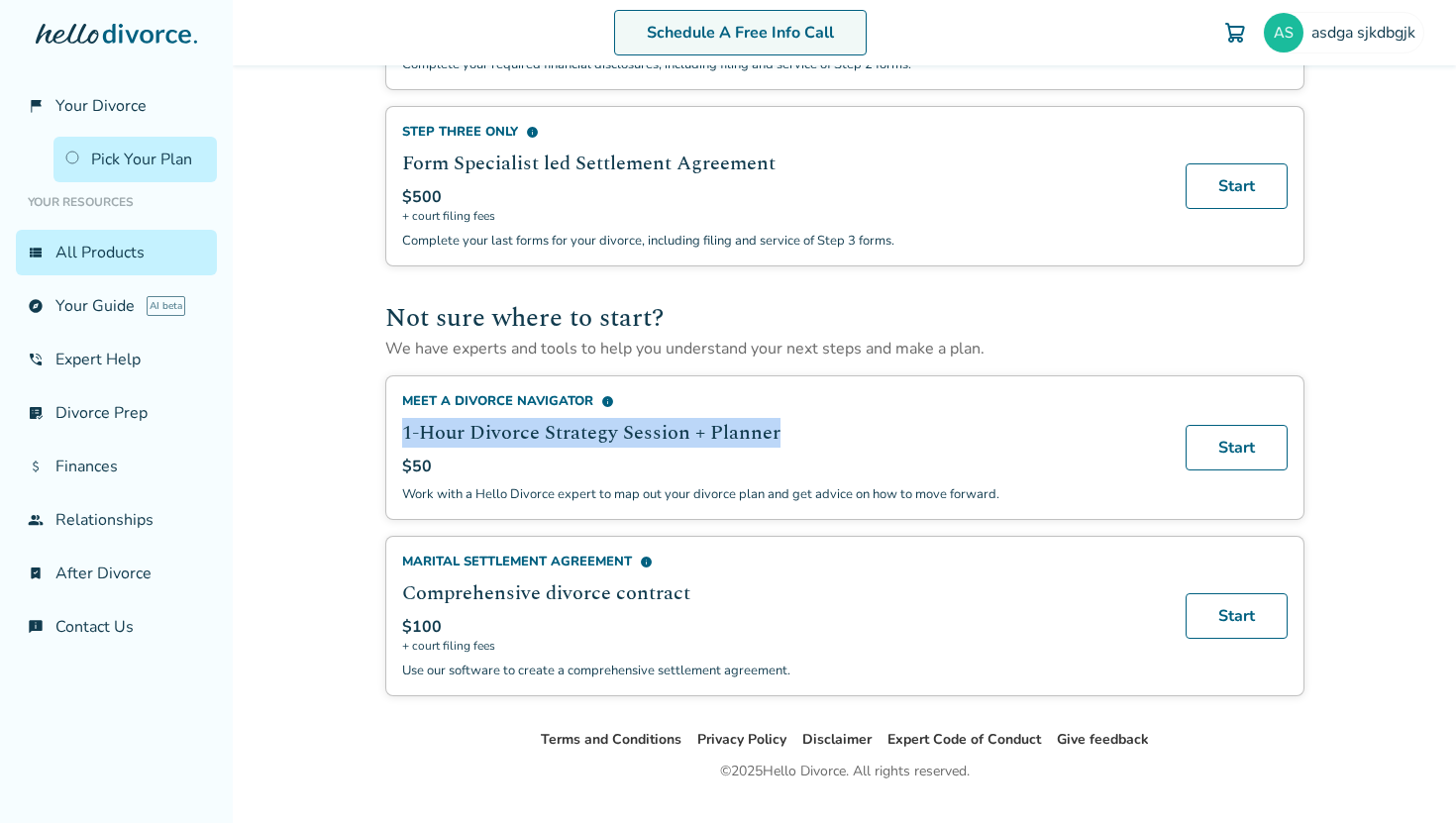 copy on "1-Hour Divorce Strategy Session + Planner" 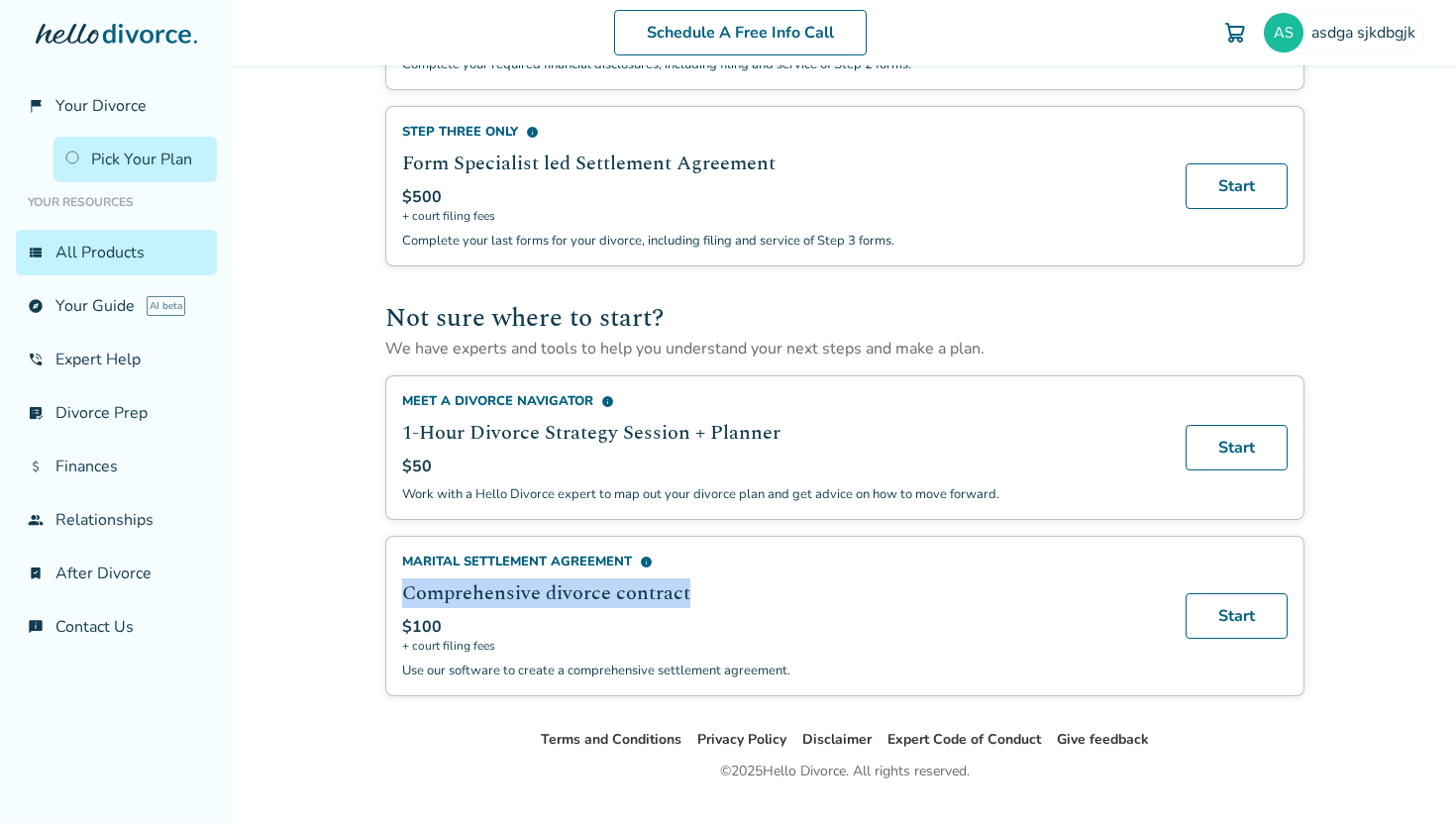 drag, startPoint x: 727, startPoint y: 603, endPoint x: 400, endPoint y: 600, distance: 327.01376 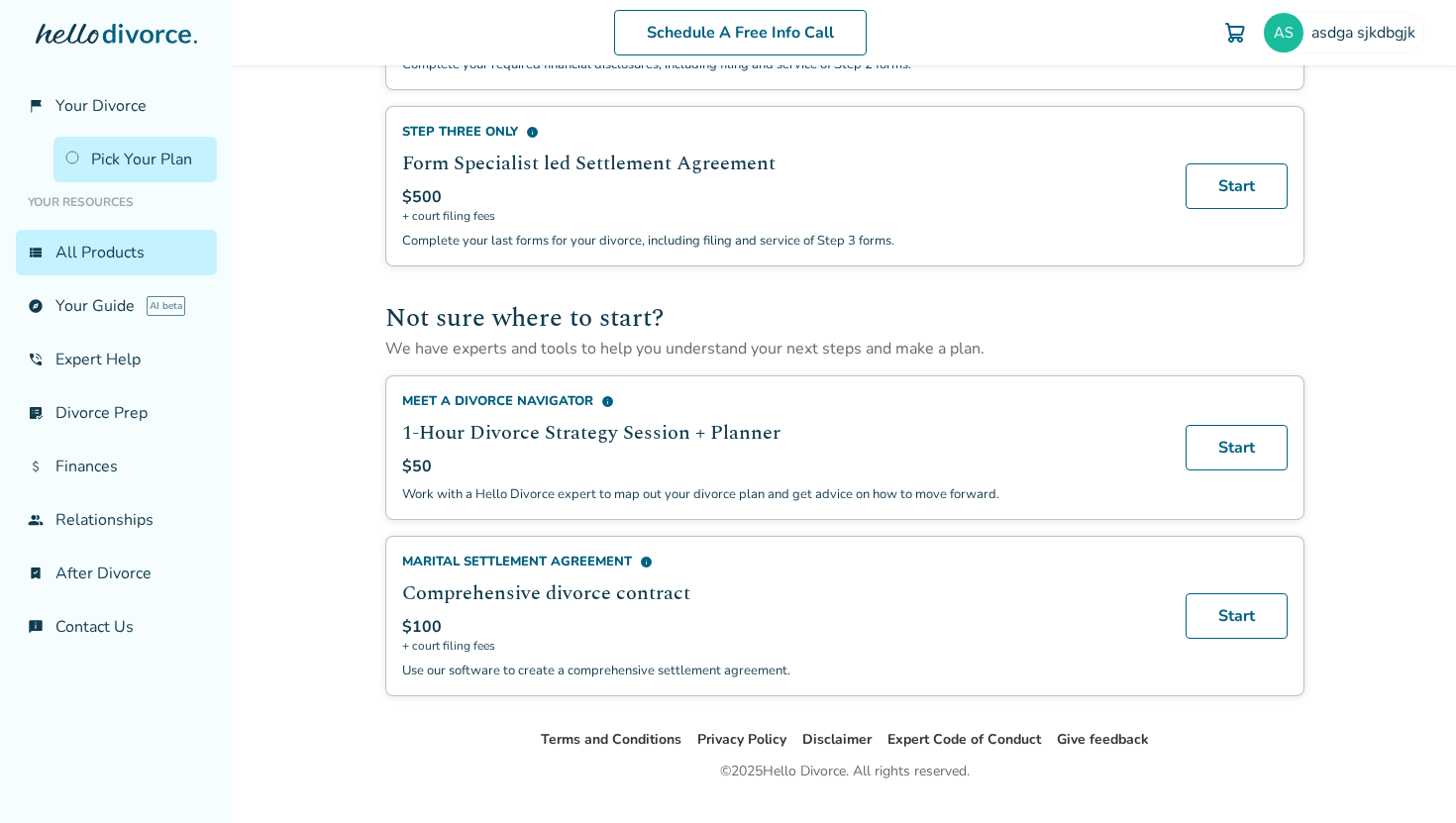 click on "Use our software to create a comprehensive settlement agreement." at bounding box center [781, 670] 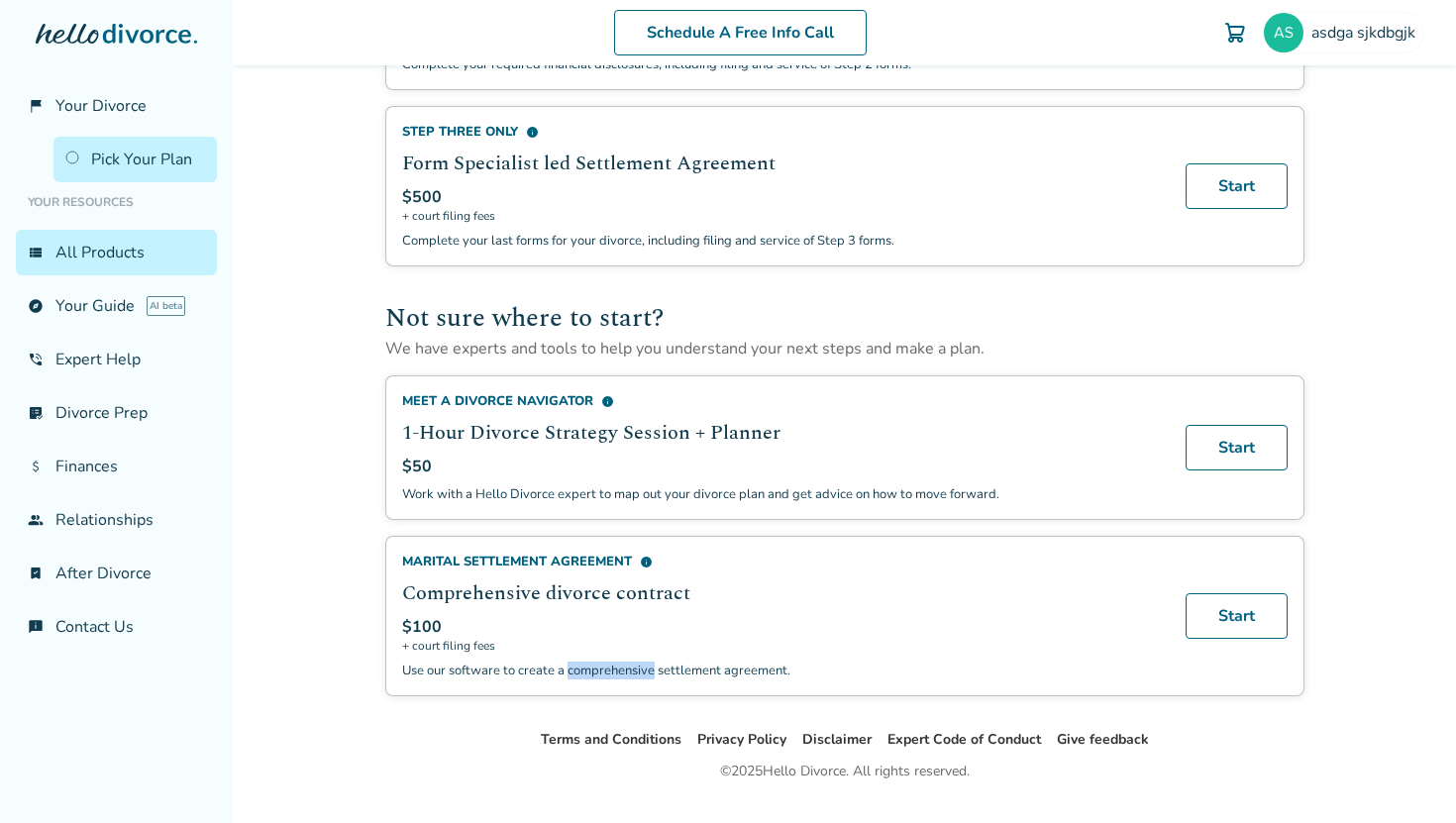 click on "Use our software to create a comprehensive settlement agreement." at bounding box center (781, 670) 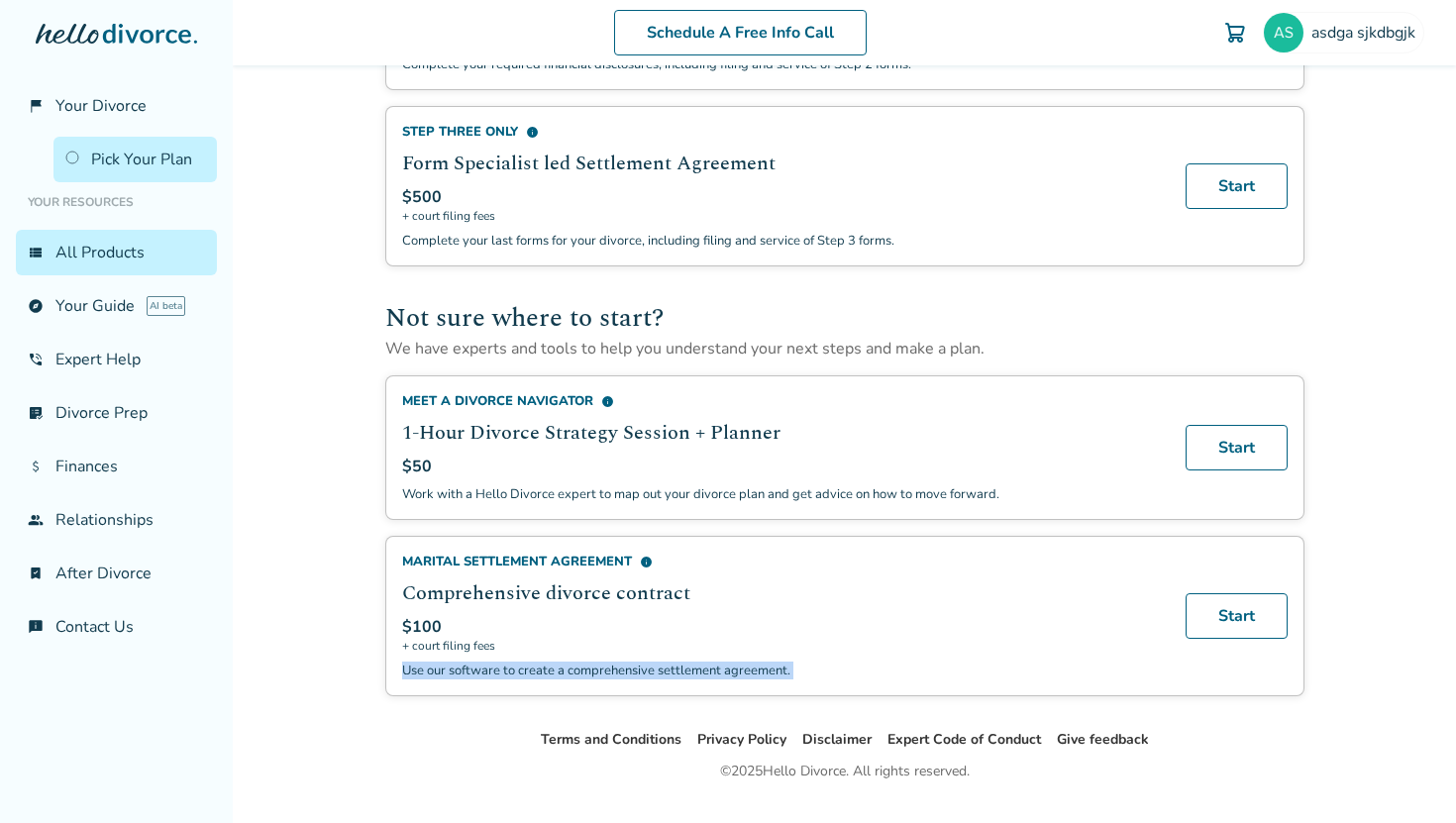 click on "Use our software to create a comprehensive settlement agreement." at bounding box center (781, 670) 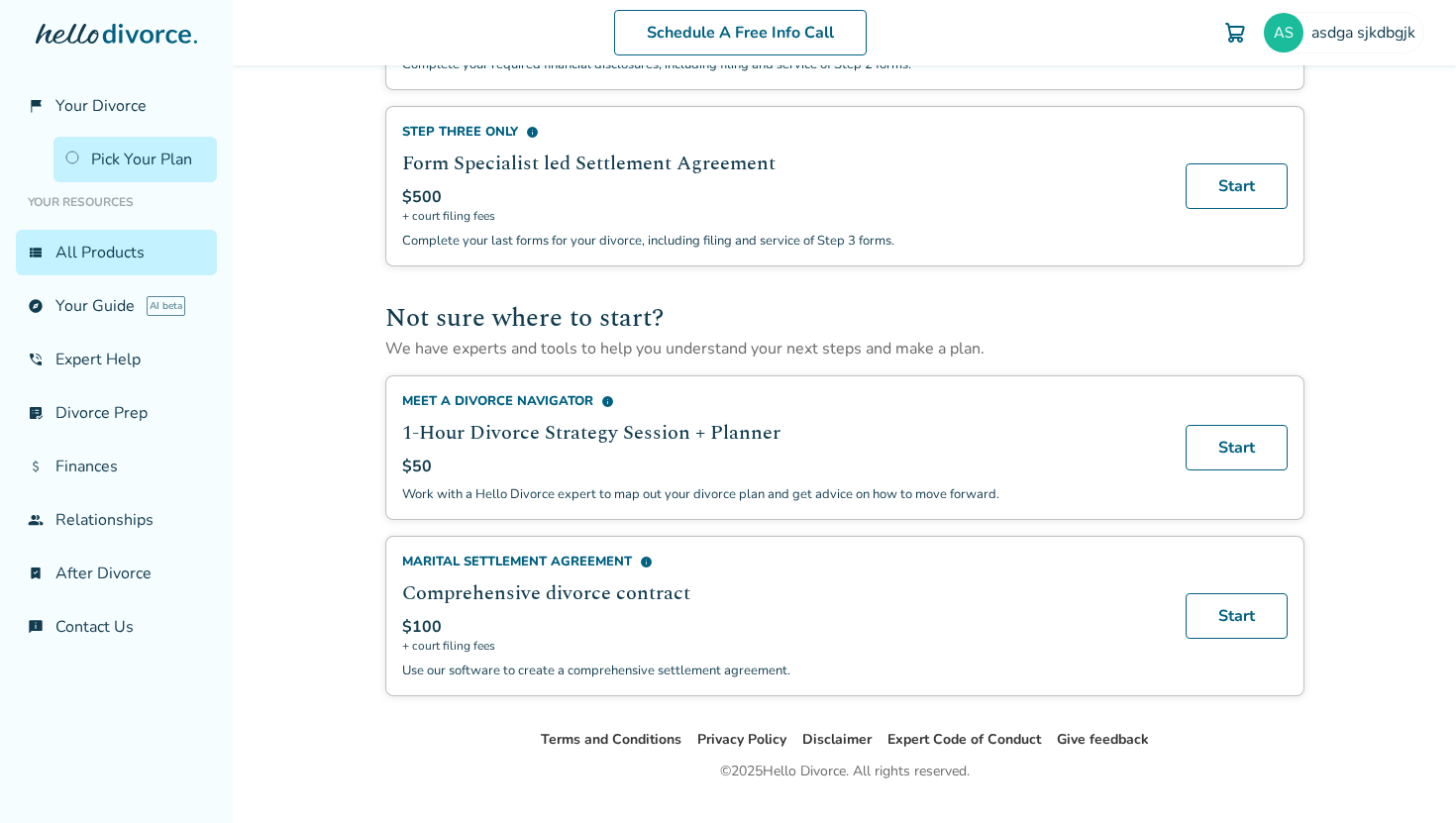 click on "Work with a Hello Divorce expert to map out your divorce plan and get advice on how to move forward." at bounding box center (781, 494) 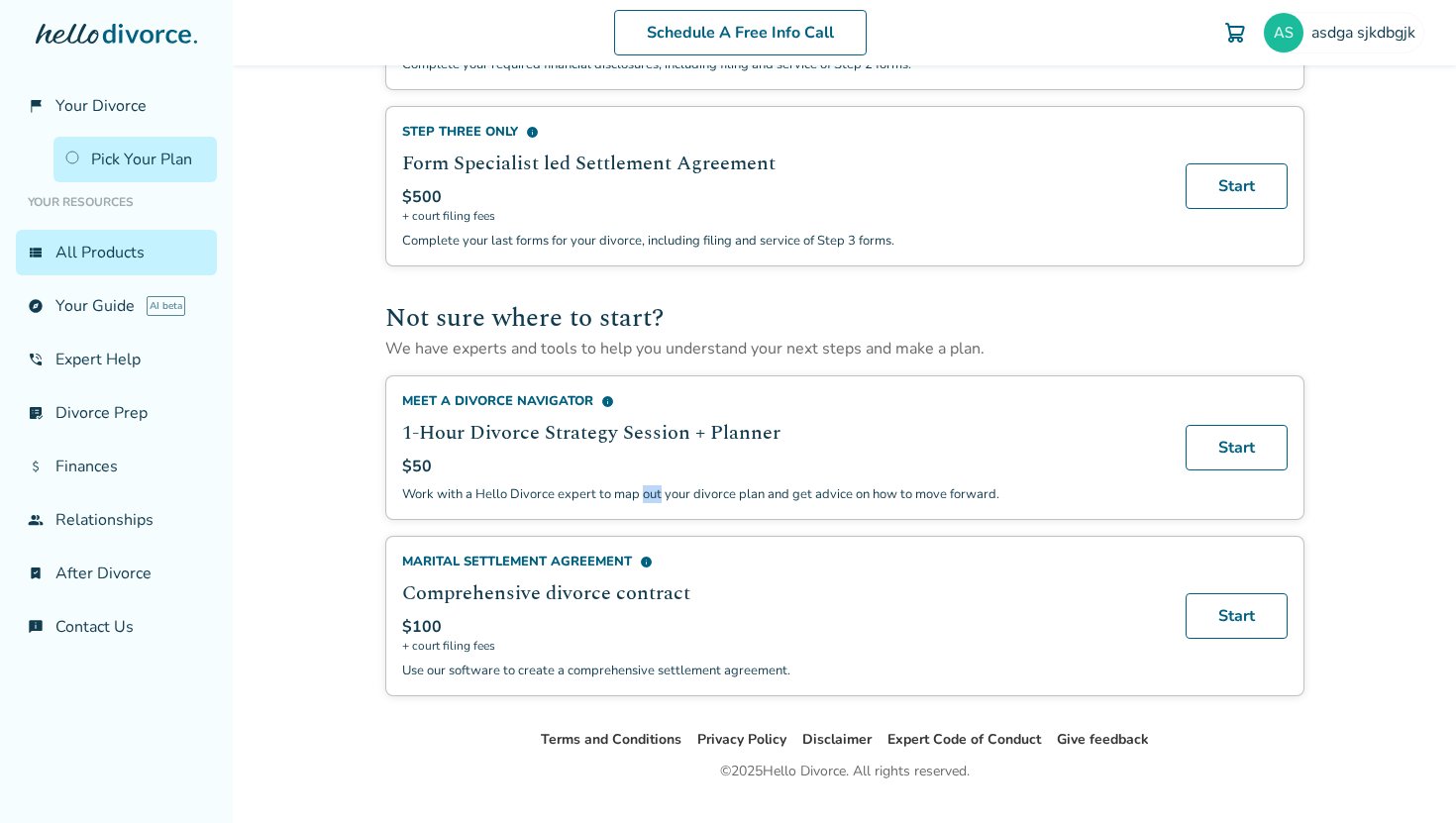 click on "Work with a Hello Divorce expert to map out your divorce plan and get advice on how to move forward." at bounding box center (781, 494) 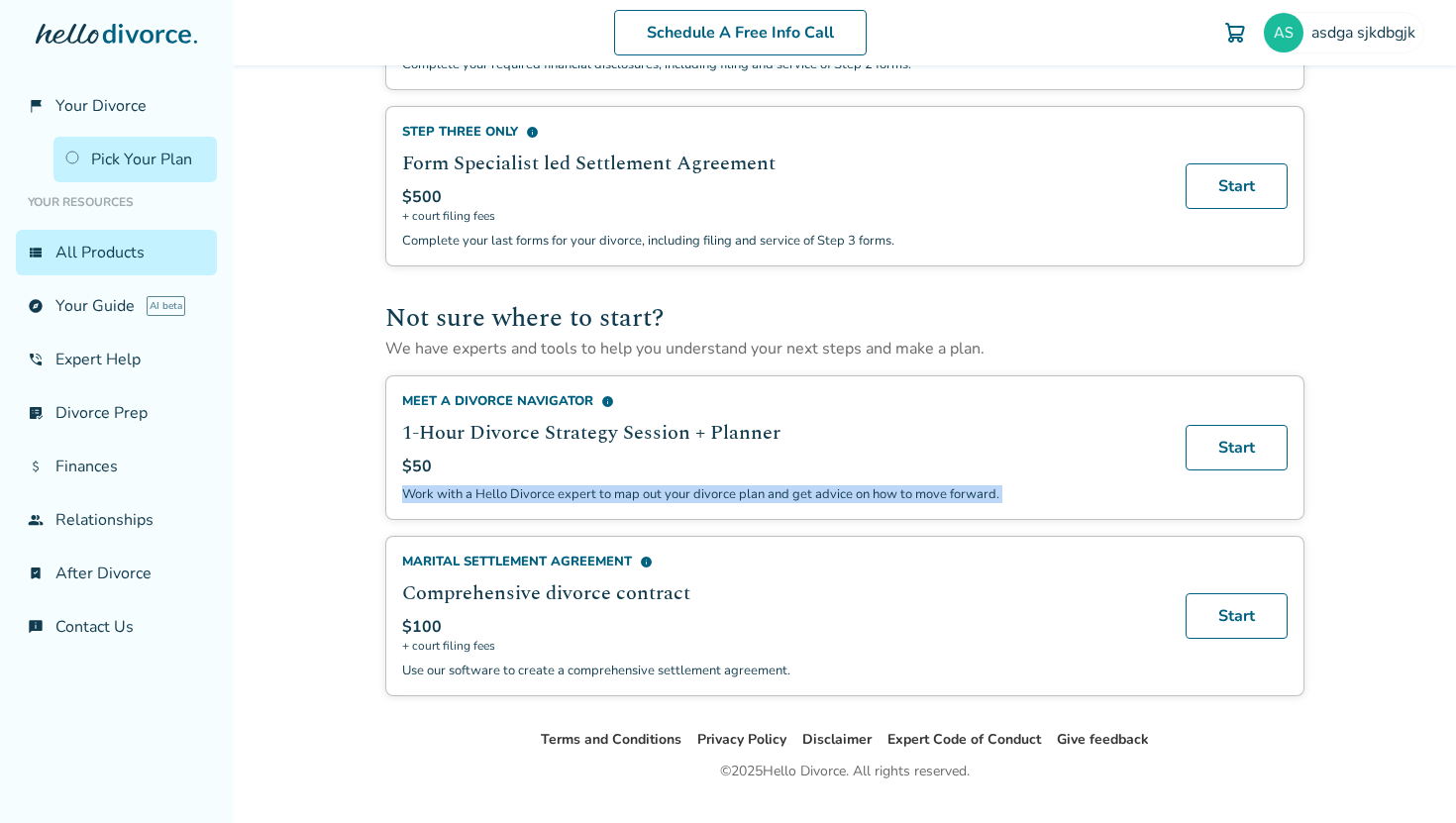 click on "Work with a Hello Divorce expert to map out your divorce plan and get advice on how to move forward." at bounding box center [781, 494] 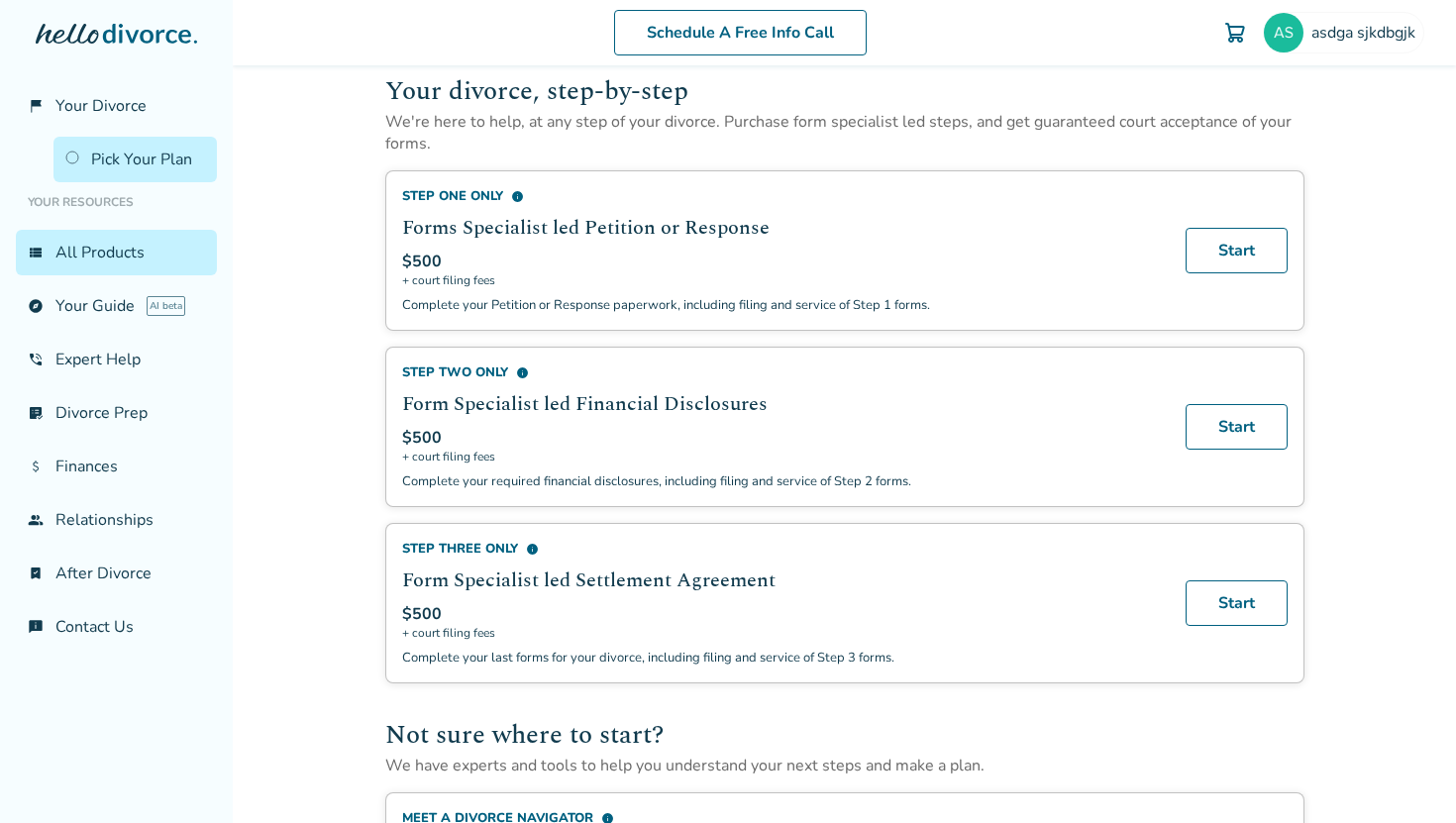 scroll, scrollTop: 499, scrollLeft: 0, axis: vertical 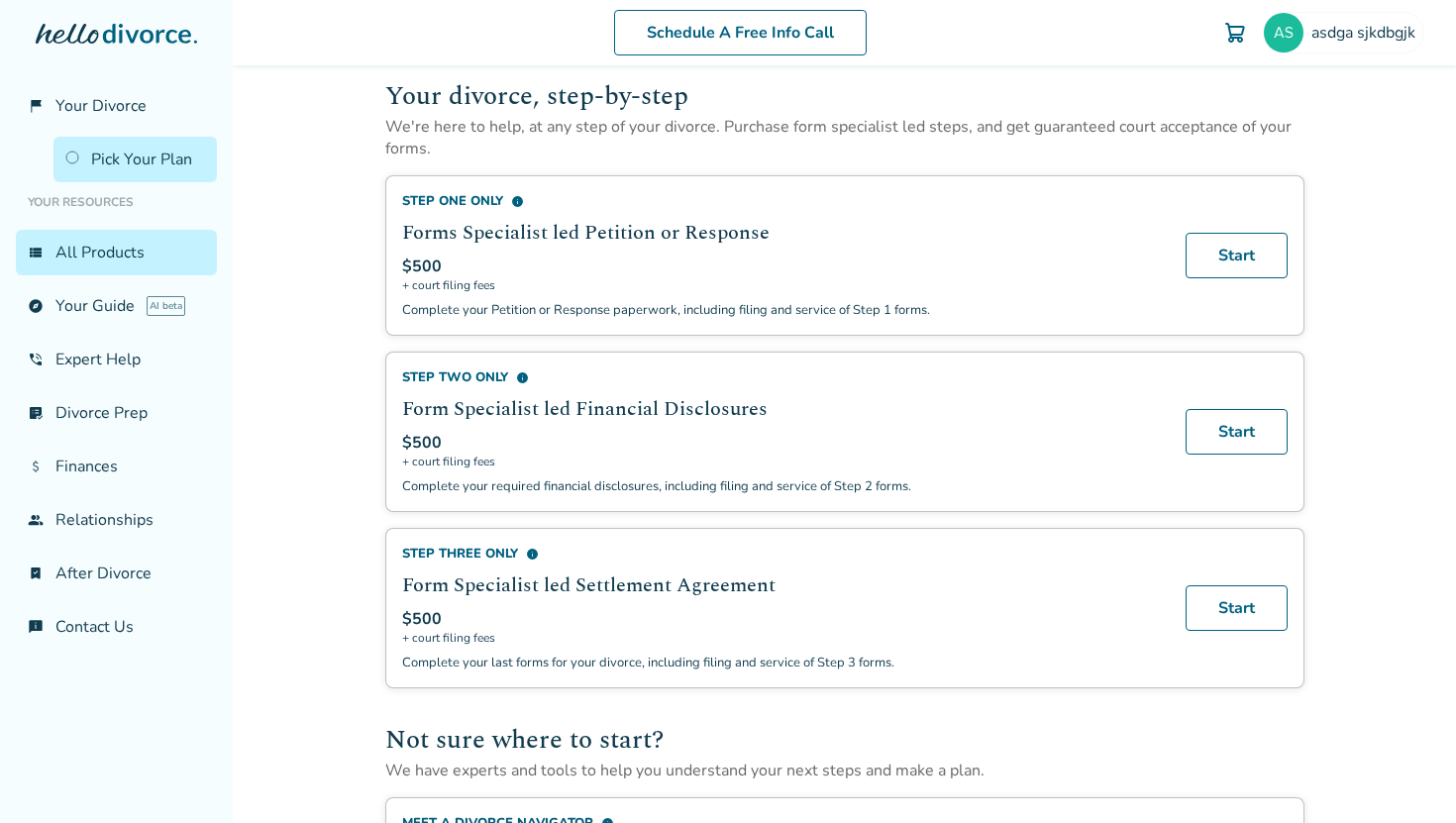 click on "Schedule A Free Info Call asdga   sjkdbgjk Schedule A Free Call asdga   sjkdbgjk asjhkbdg@te.st Profile Orders Payments Sign Out Close Added to cart Plans and Pricing Divorce your way — DIY to create your forms, filing help, or full expert support. Pro Plan info Forms Specialist led divorce $2,000  or 4 installments of $575 + court filing fees Our forms software, plus a dedicated Forms Specialist to review, file, and serve your forms. Start Plus Plan info Collaborative, expert-led divorce $4,000  or 4 installments of $1,150 + court filing fees Your own divorce team - plan includes Forms Specialist, 5 hours of expert time, and your own Divorce Navigator to lead the process. Start Your divorce, step-by-step We're here to help, at any step of your divorce. Purchase form specialist led steps, and get guaranteed court acceptance of your forms. Step One Only info Forms Specialist led Petition or Response $500 + court filing fees Start Step Two Only info Form Specialist led Financial Disclosures $500 Start info" at bounding box center [844, 411] 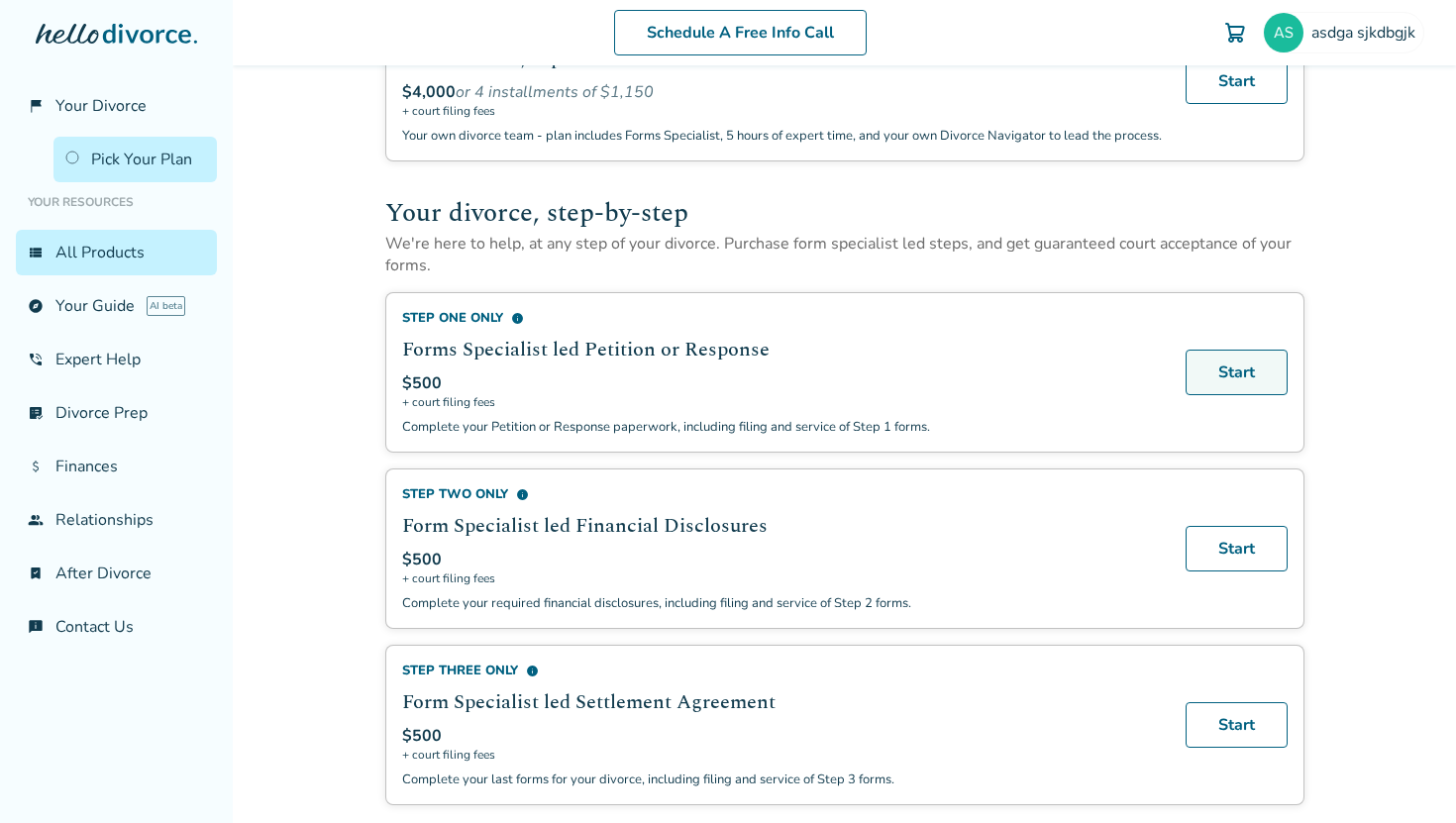 click on "Start" at bounding box center [1236, 372] 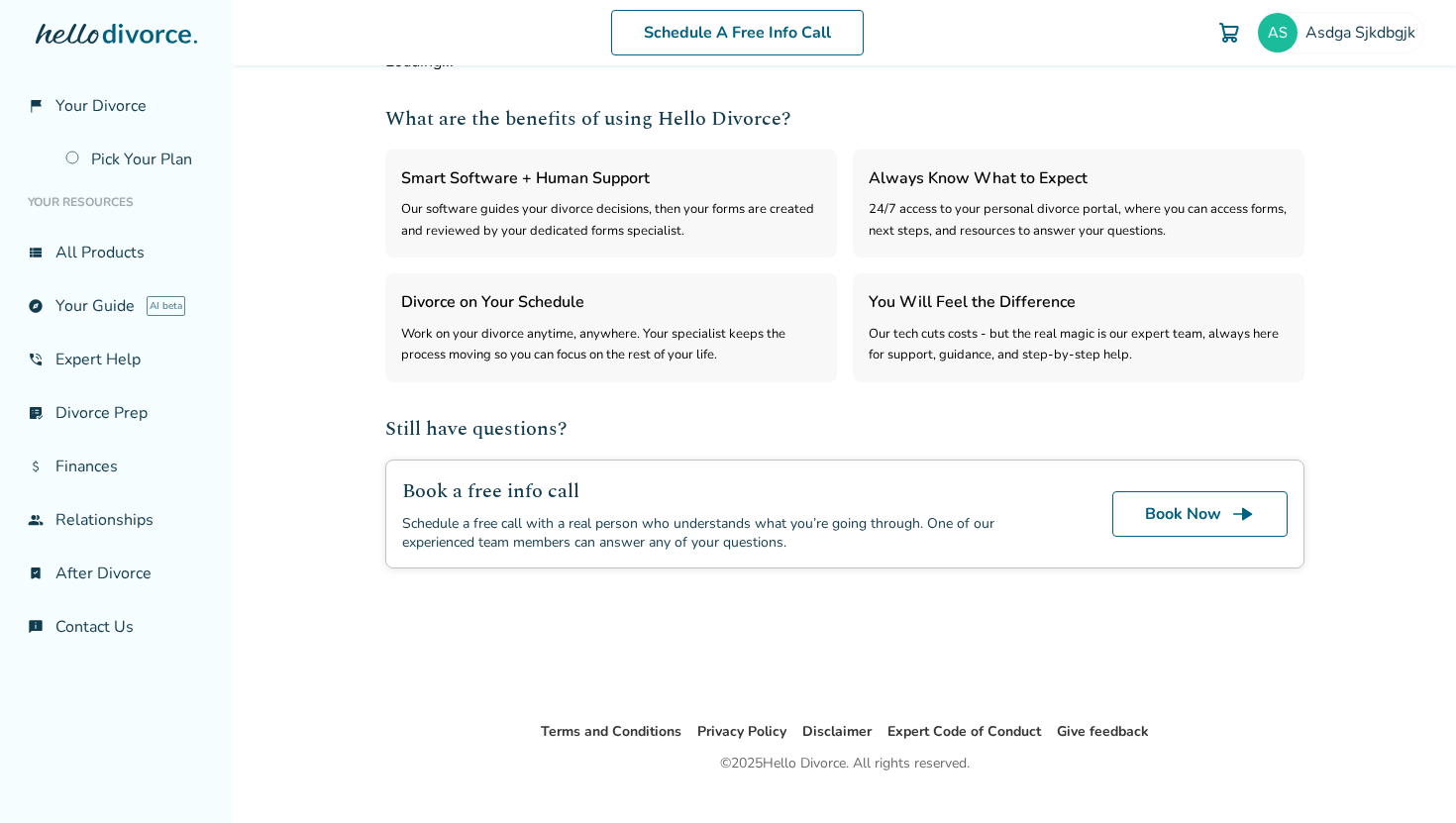 select on "***" 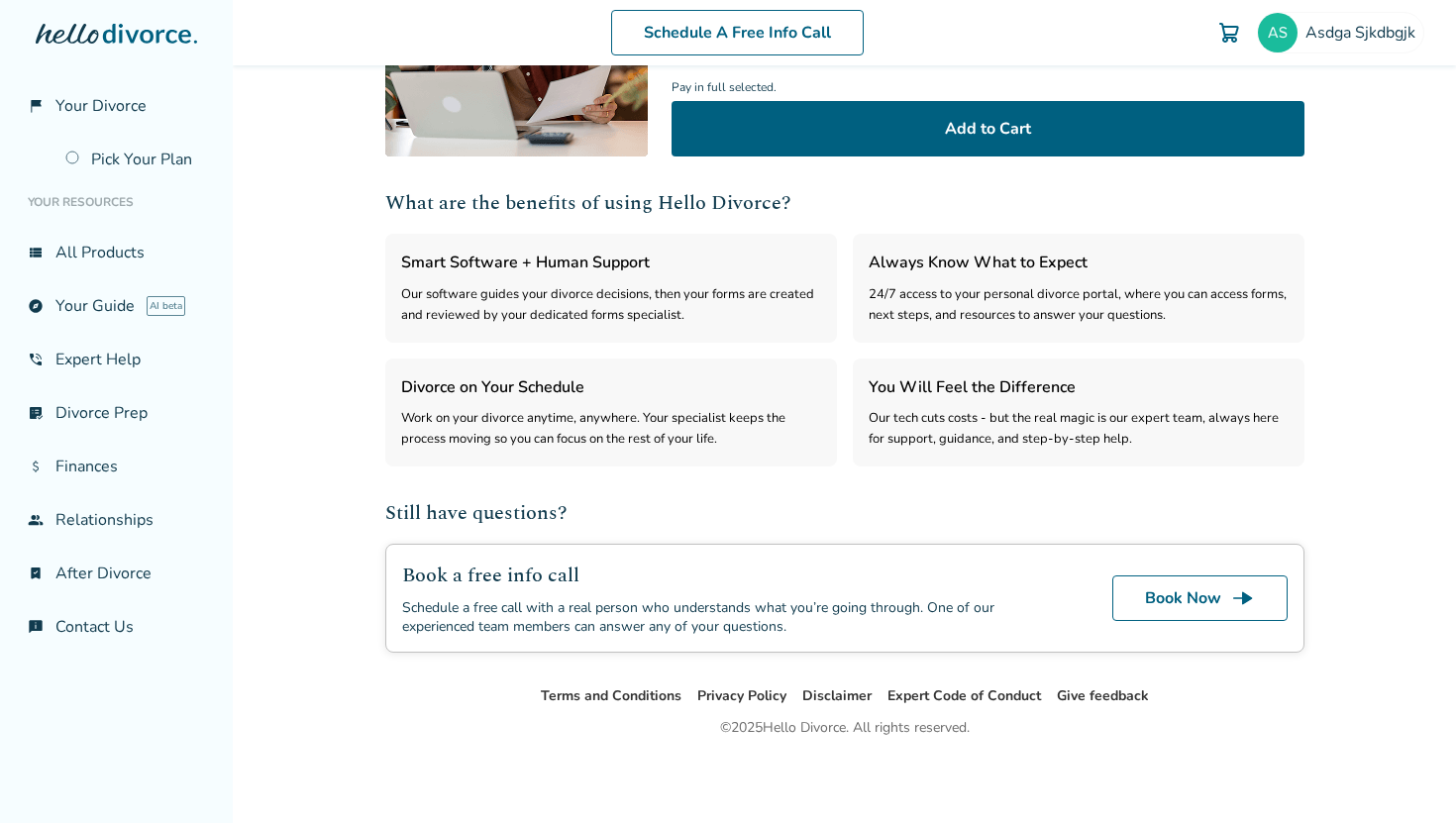scroll, scrollTop: 0, scrollLeft: 0, axis: both 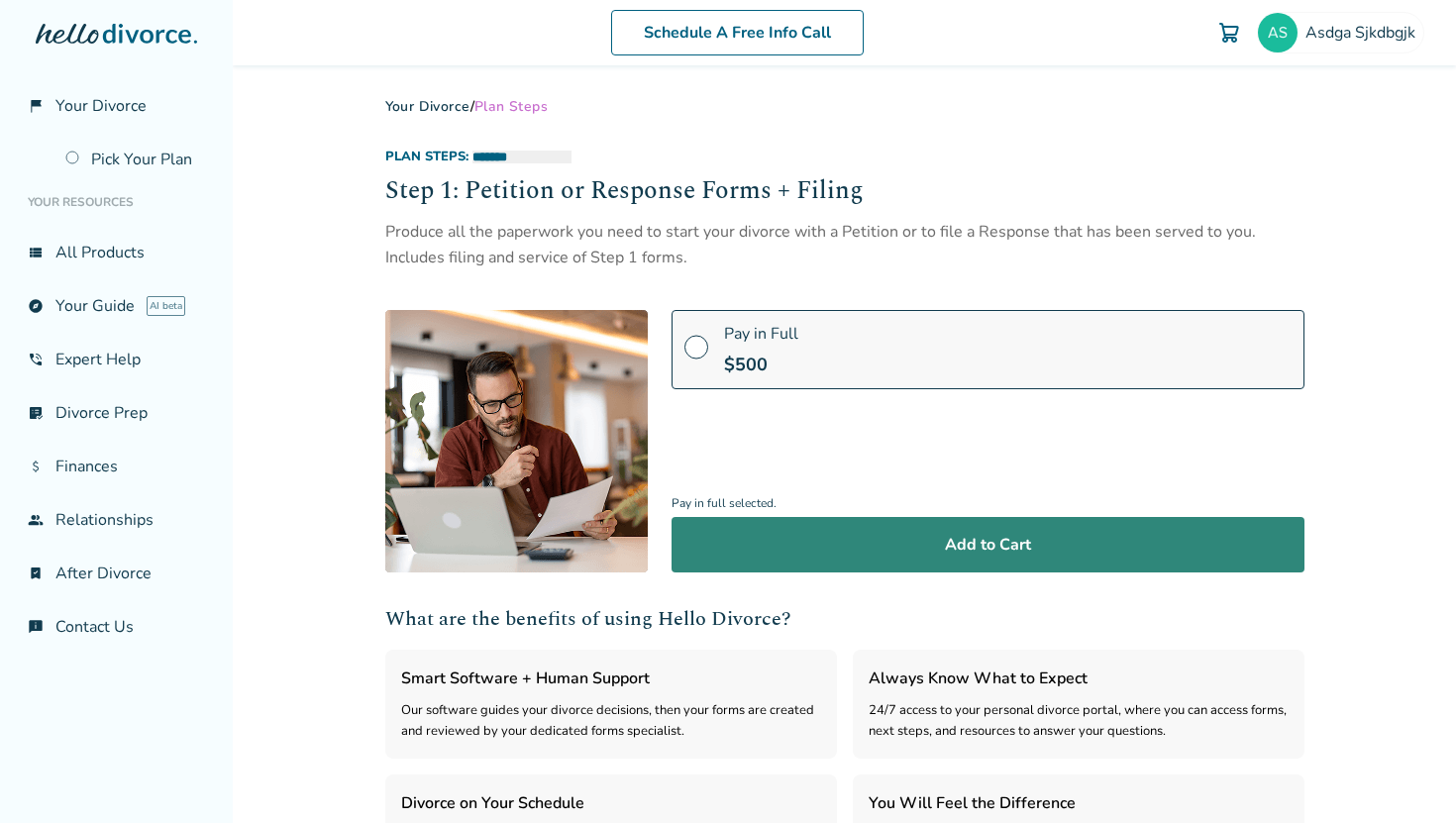 click on "Add to Cart" at bounding box center (988, 545) 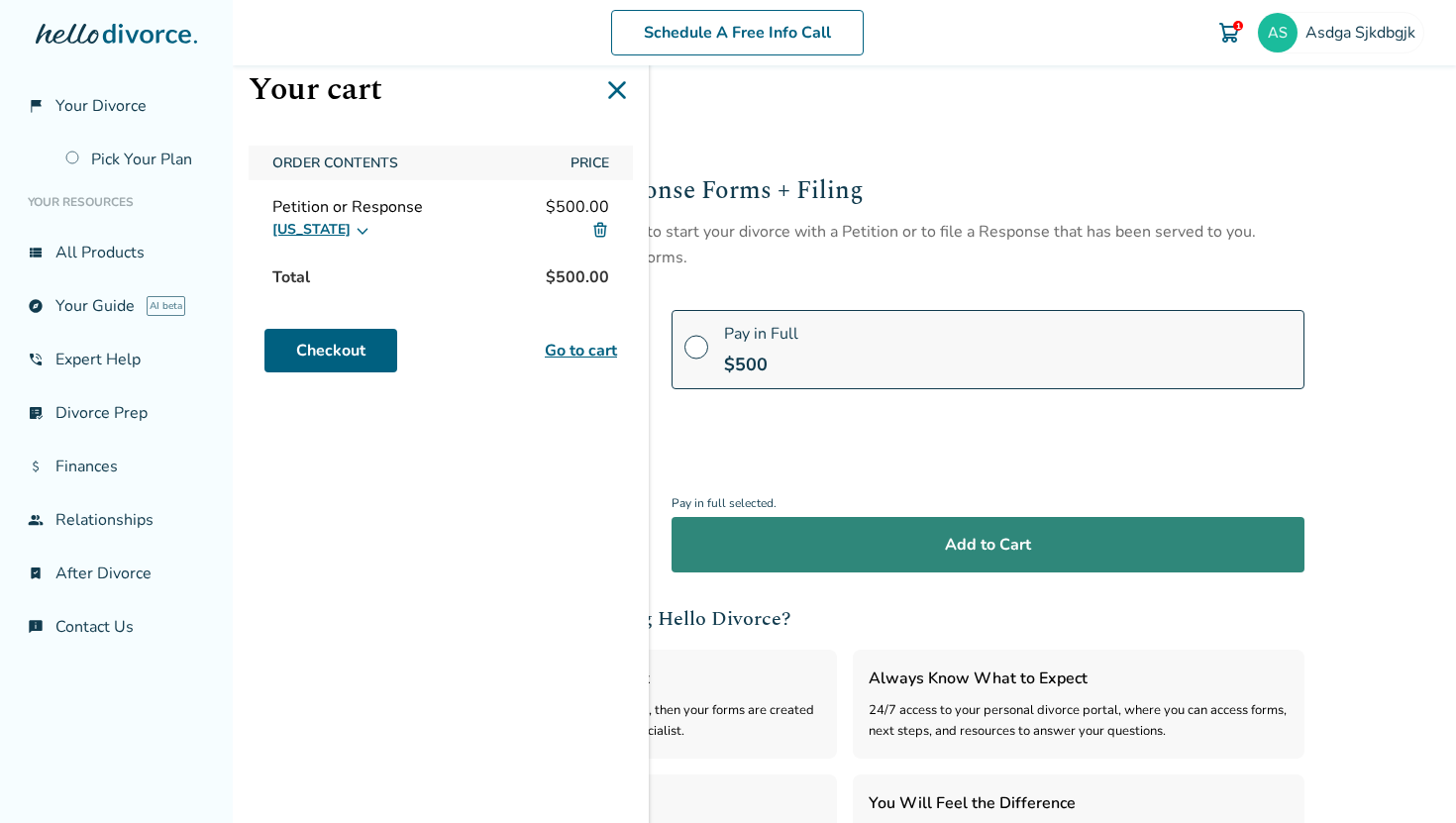 type 